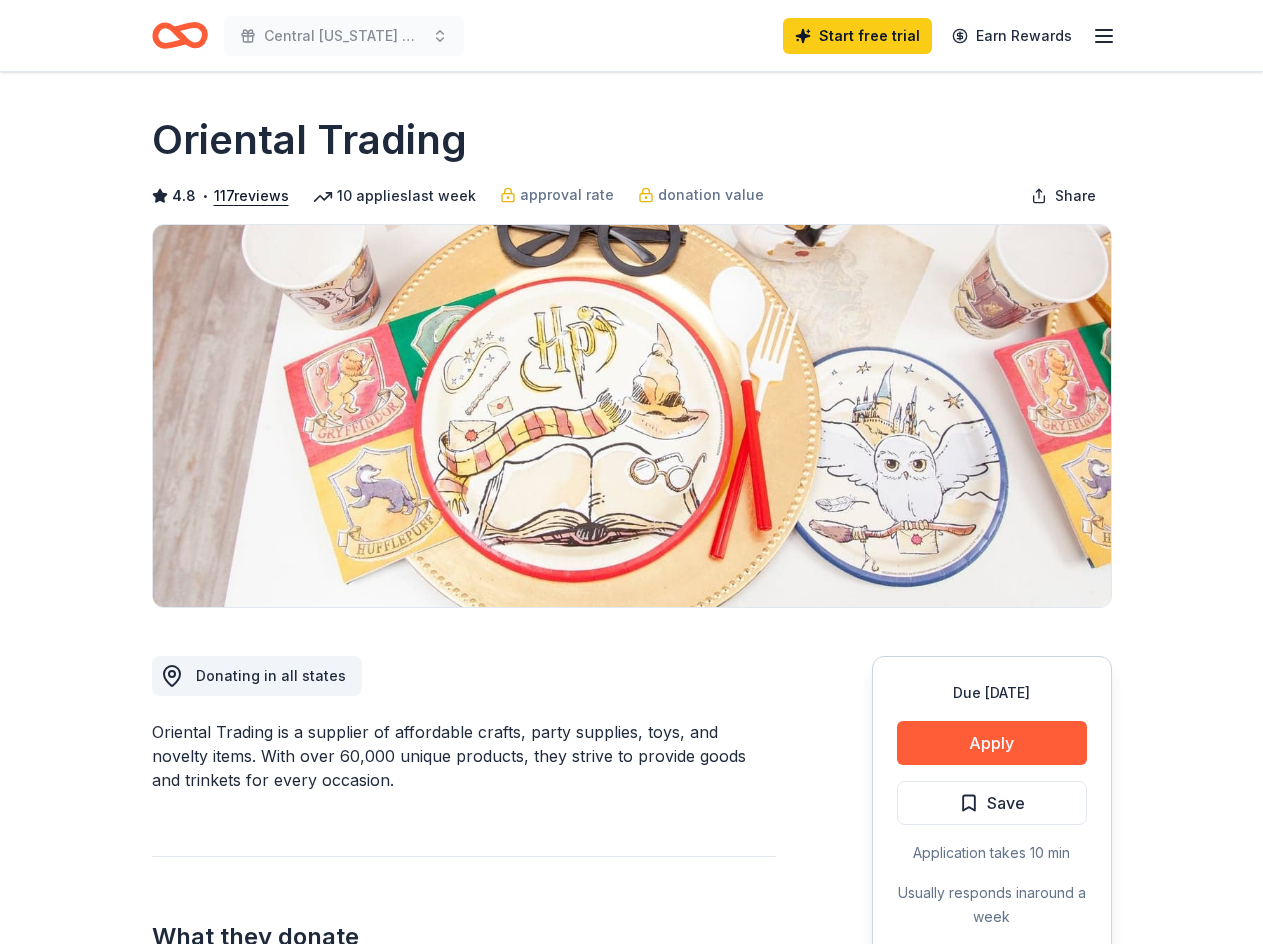 scroll, scrollTop: 0, scrollLeft: 0, axis: both 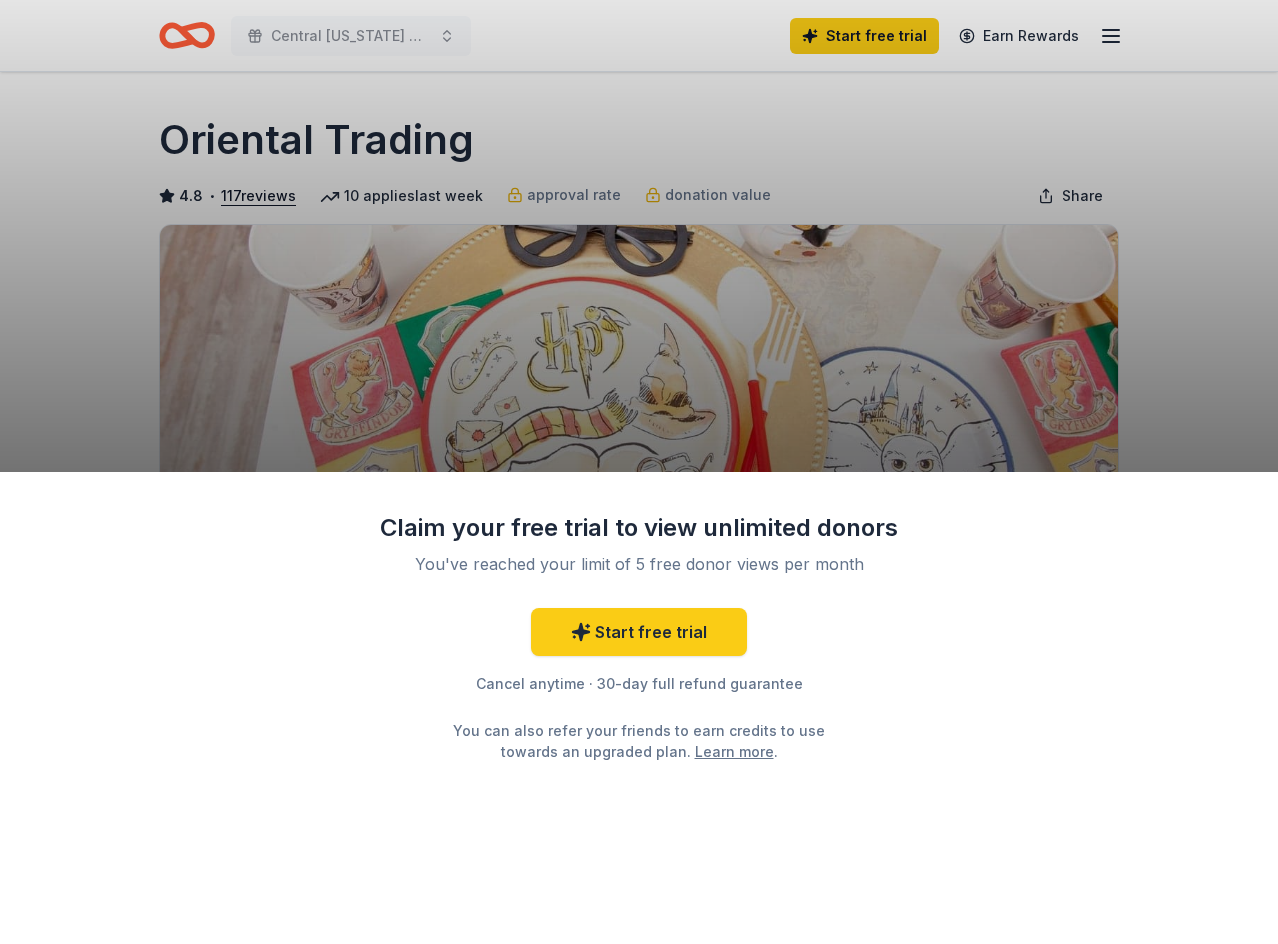 click on "Learn more" at bounding box center (734, 751) 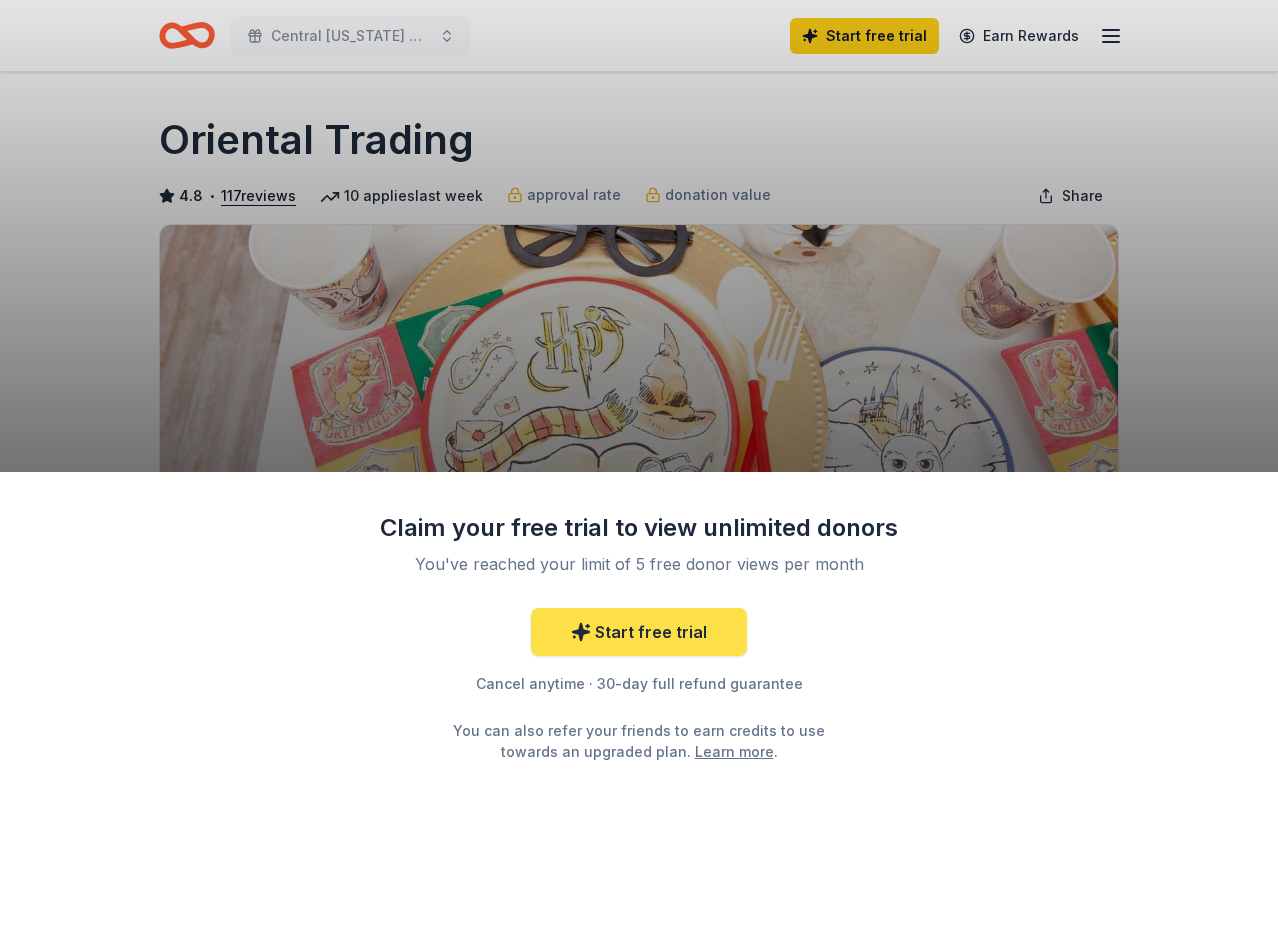 click on "Start free  trial" at bounding box center [639, 632] 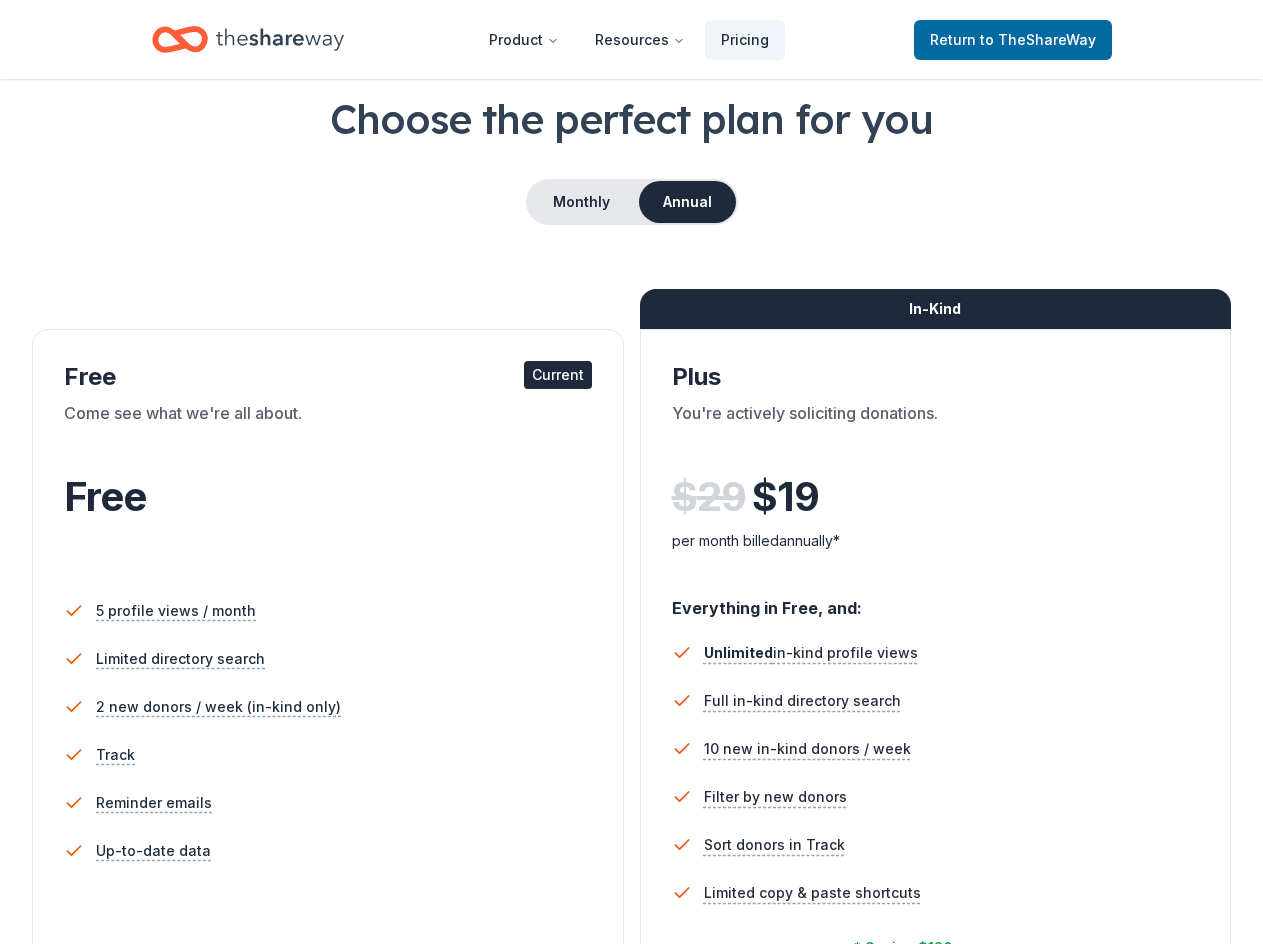scroll, scrollTop: 200, scrollLeft: 0, axis: vertical 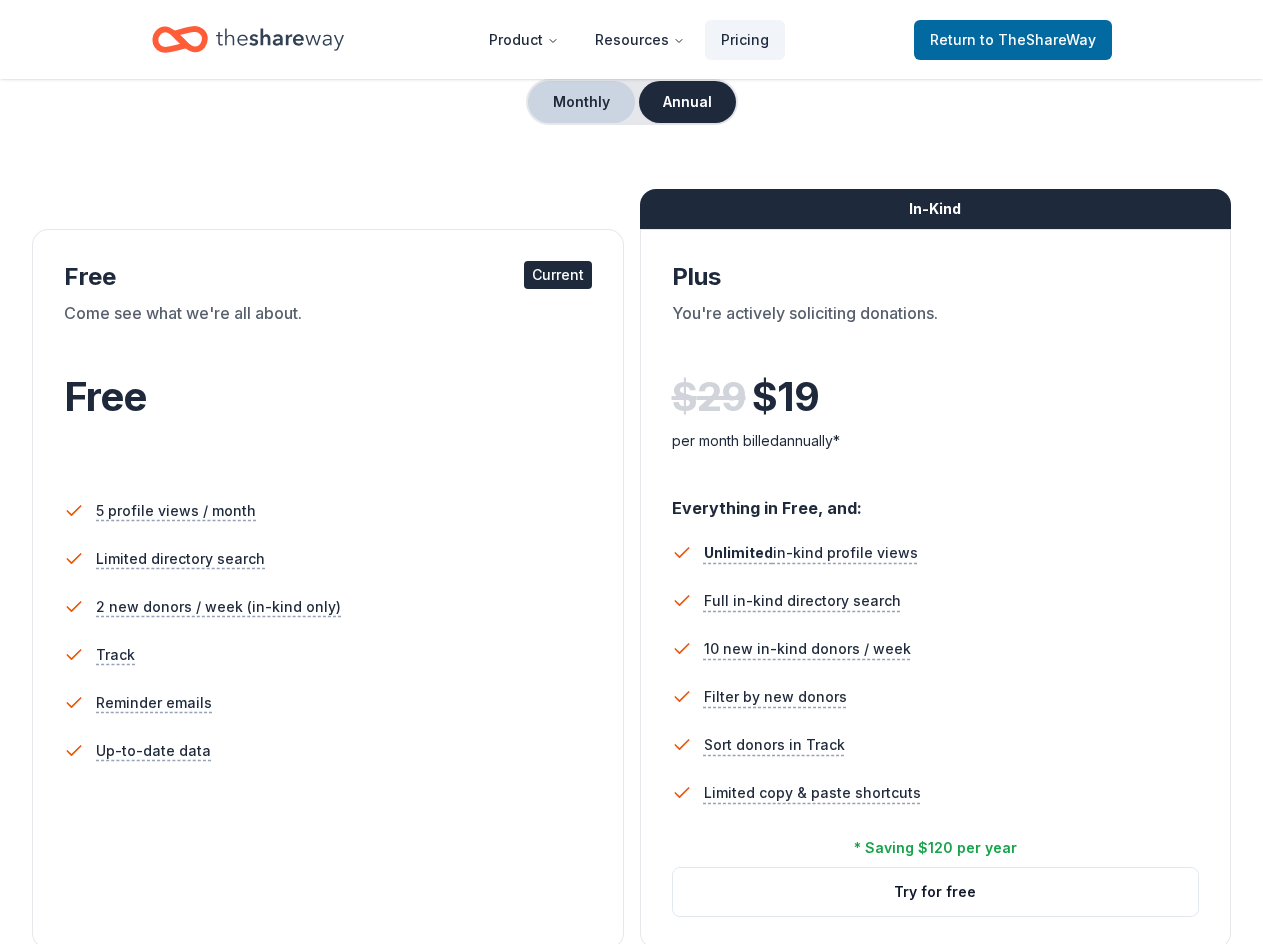 click on "Monthly" at bounding box center [581, 102] 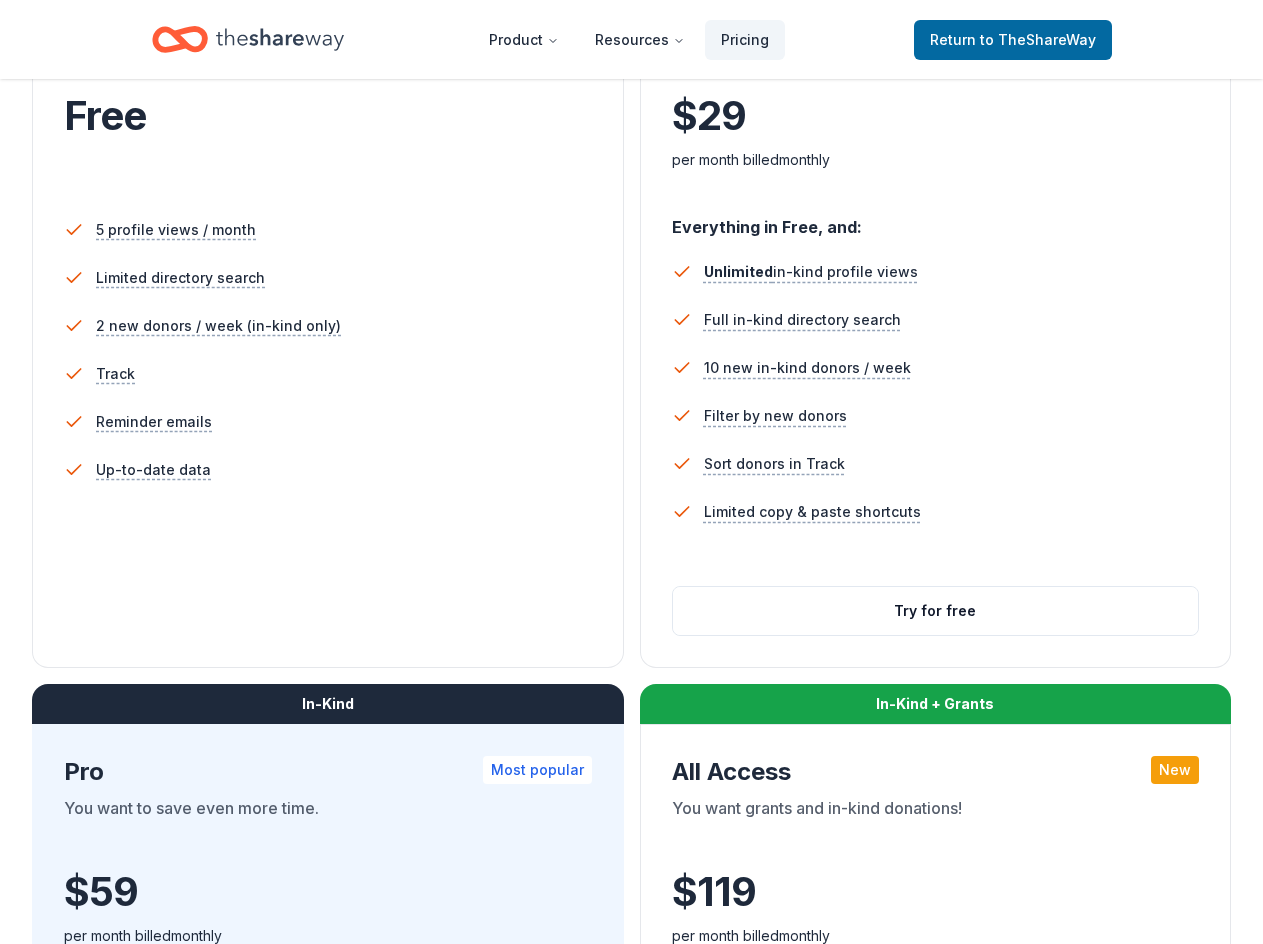 scroll, scrollTop: 500, scrollLeft: 0, axis: vertical 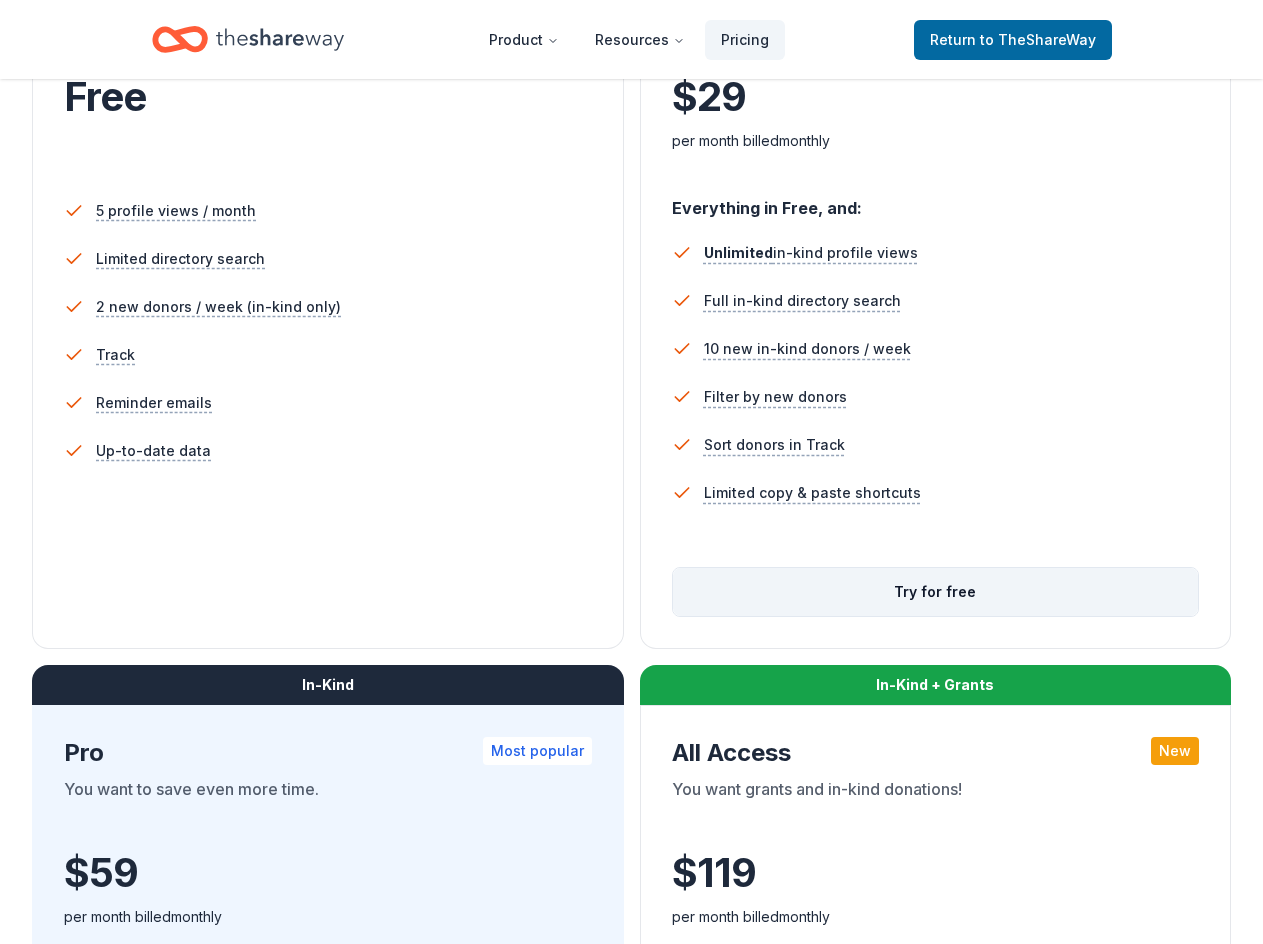 click on "Try for free" at bounding box center [936, 592] 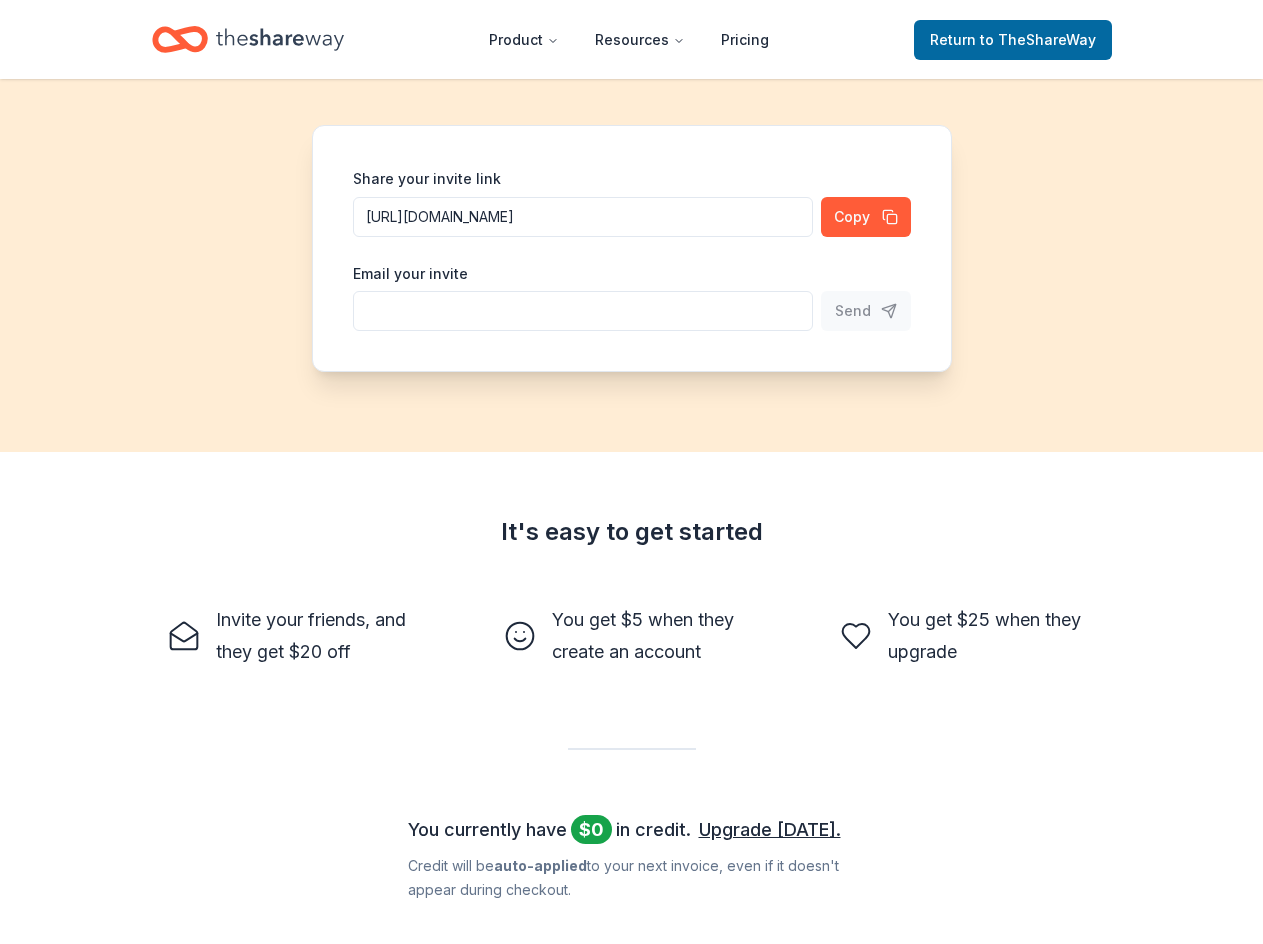 scroll, scrollTop: 0, scrollLeft: 0, axis: both 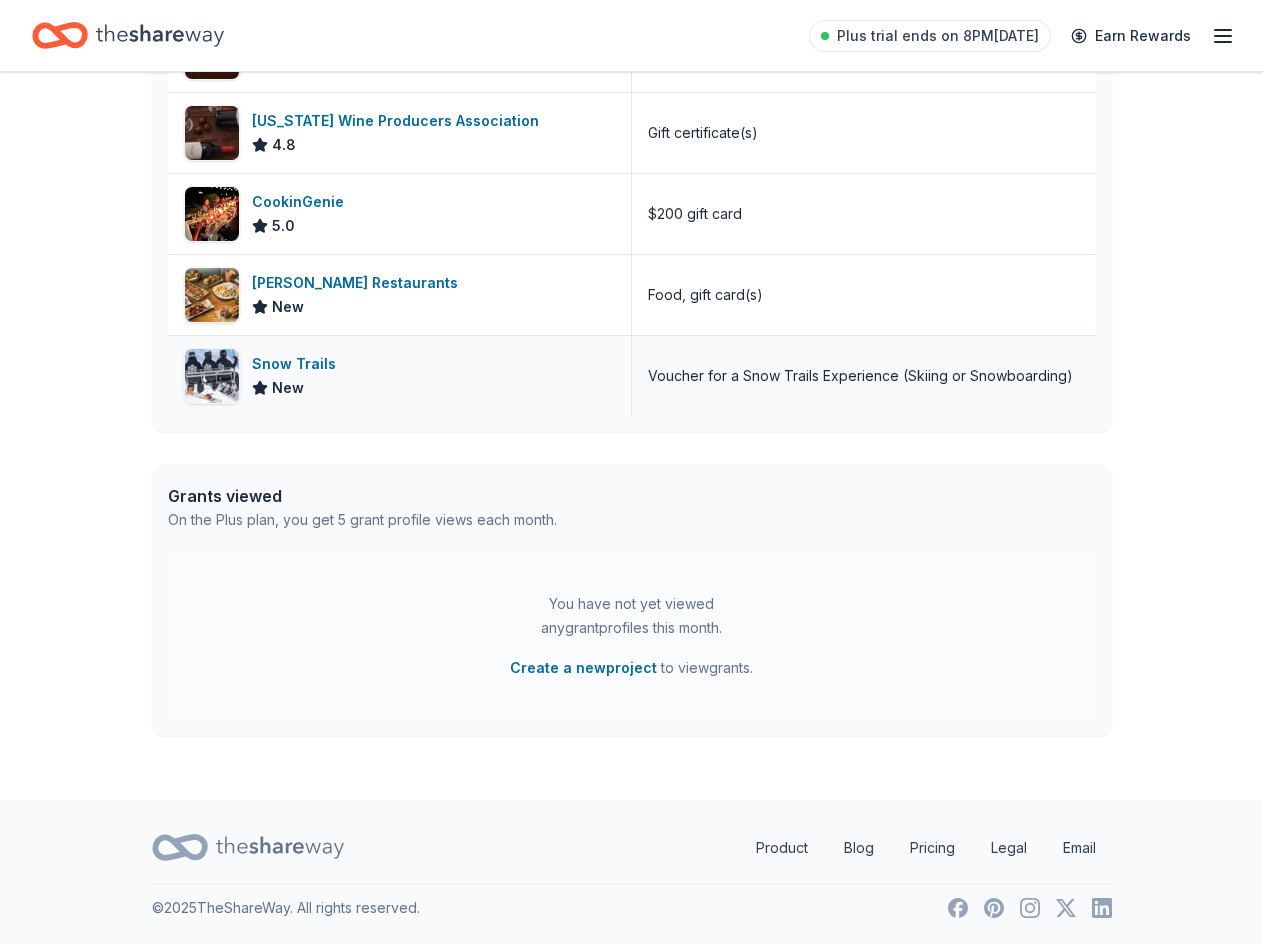 click on "Snow Trails" at bounding box center (298, 364) 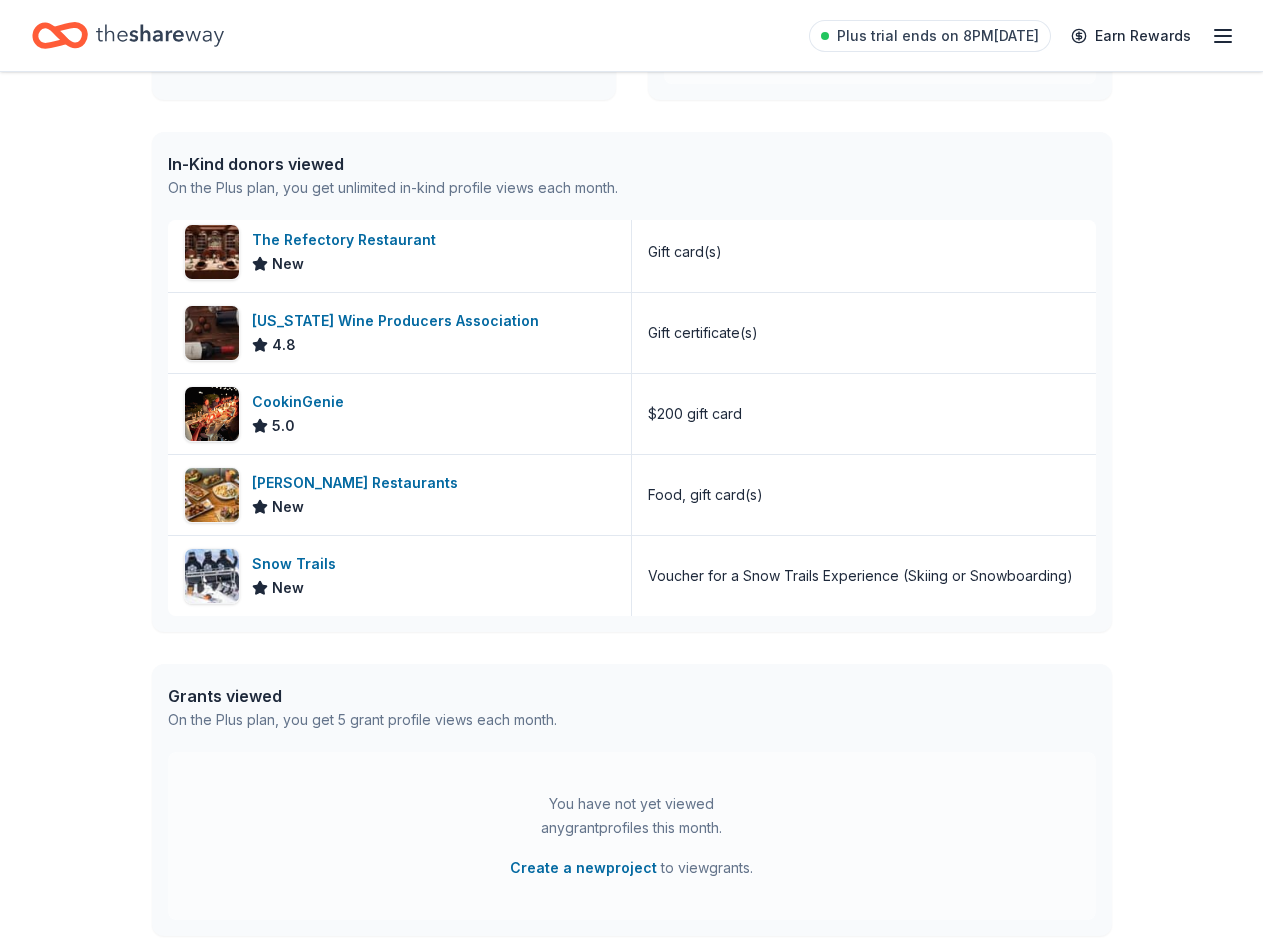 scroll, scrollTop: 368, scrollLeft: 0, axis: vertical 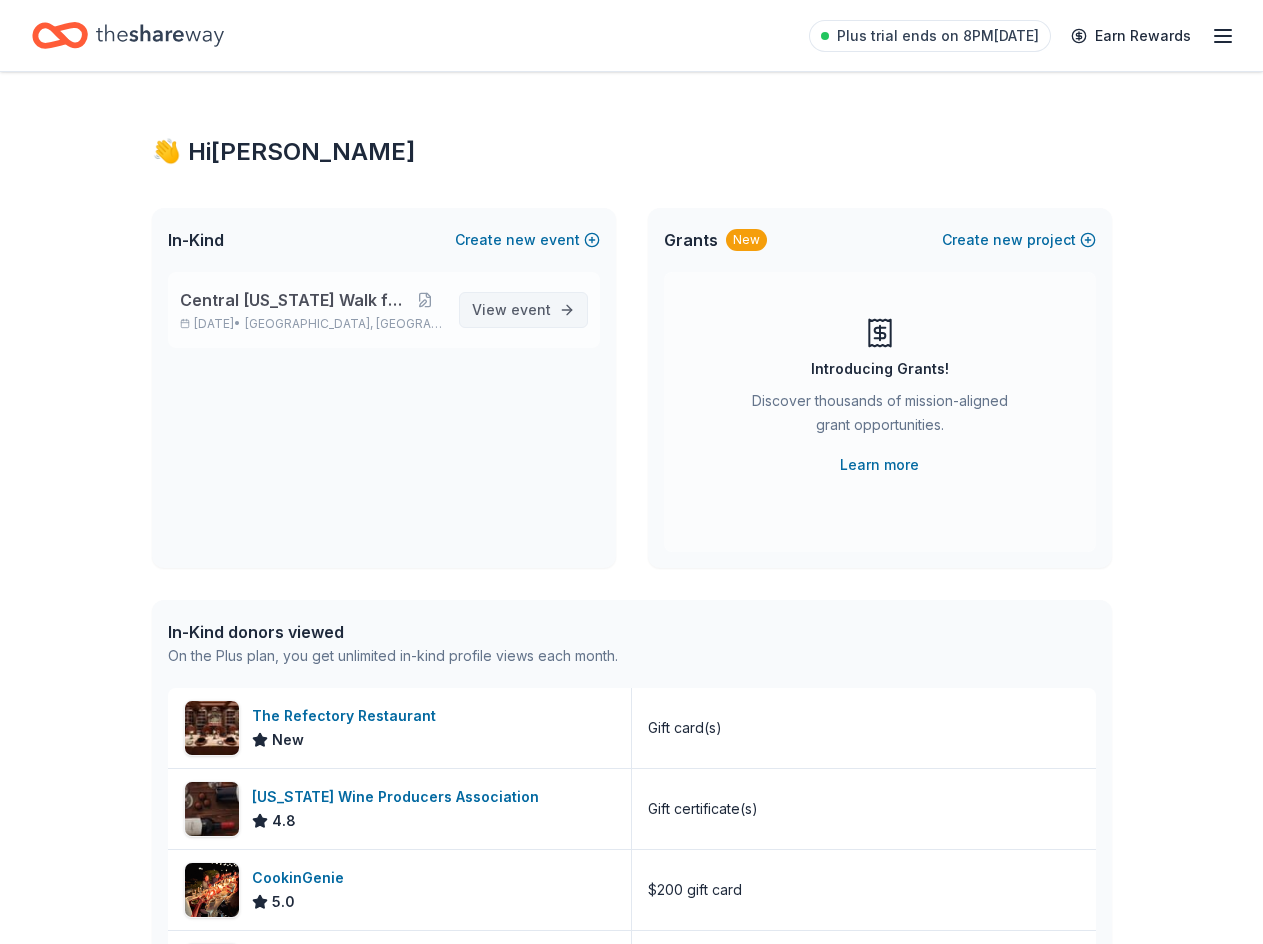 click on "event" at bounding box center [531, 309] 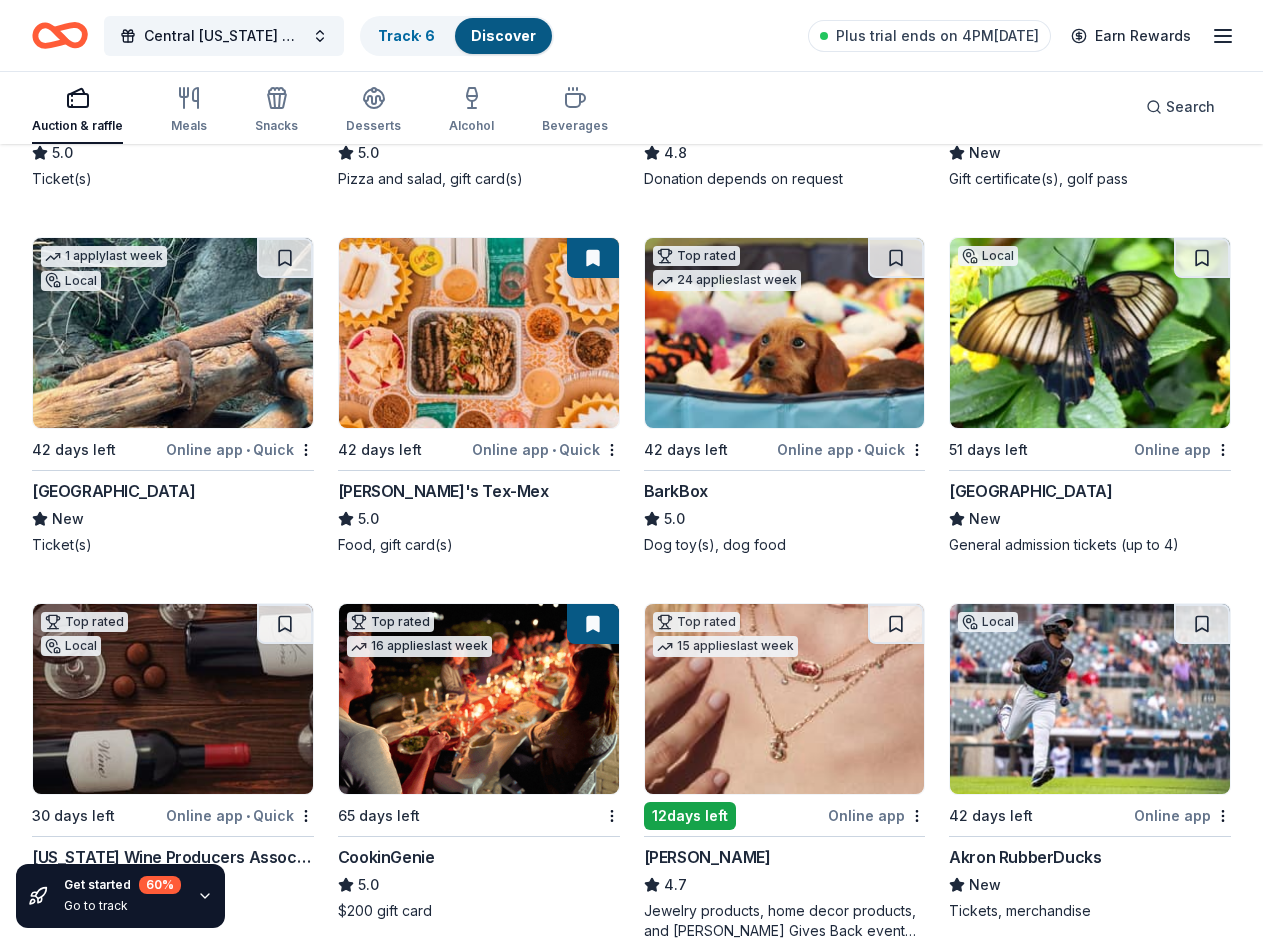 scroll, scrollTop: 500, scrollLeft: 0, axis: vertical 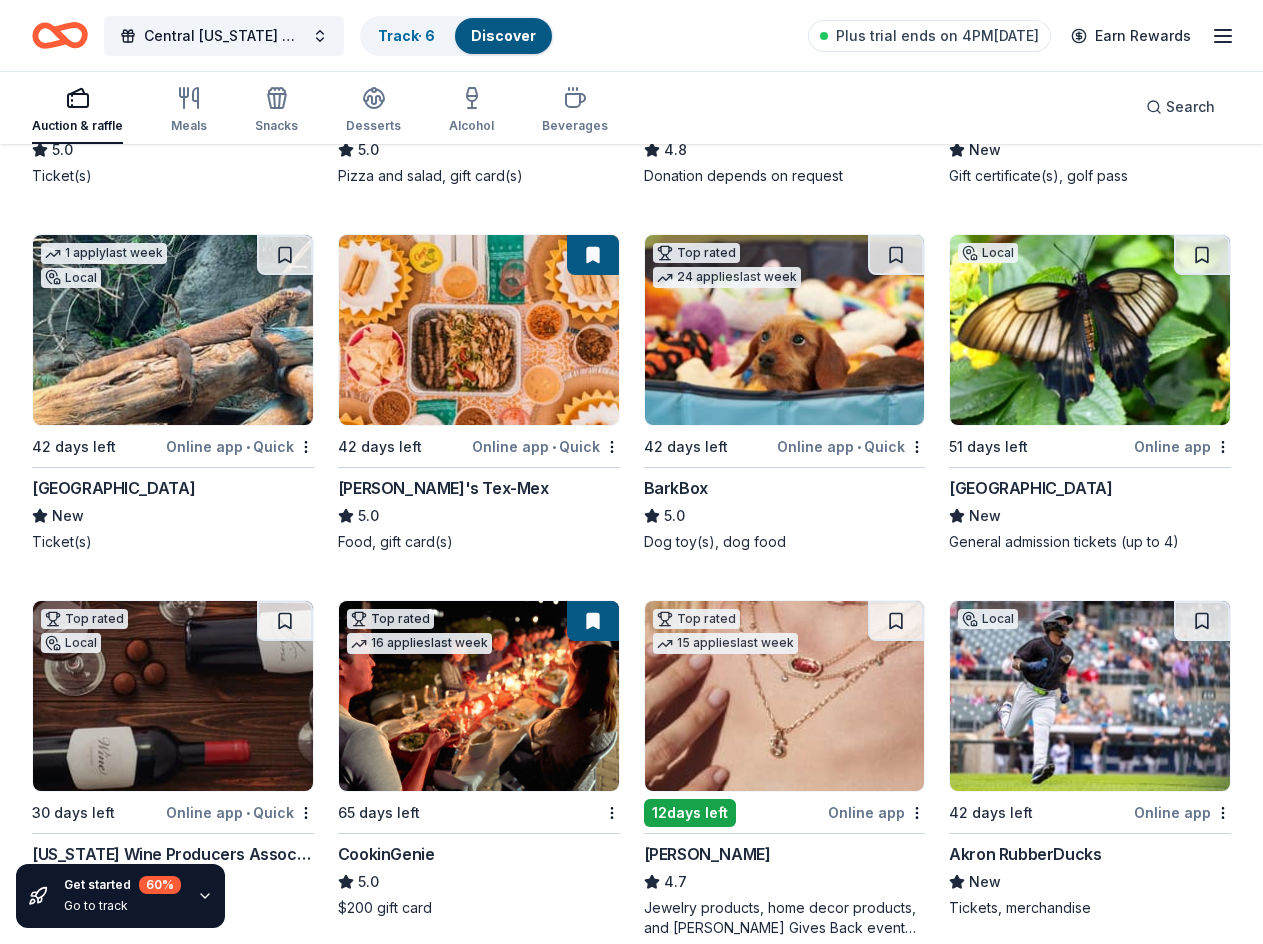 click at bounding box center (785, 330) 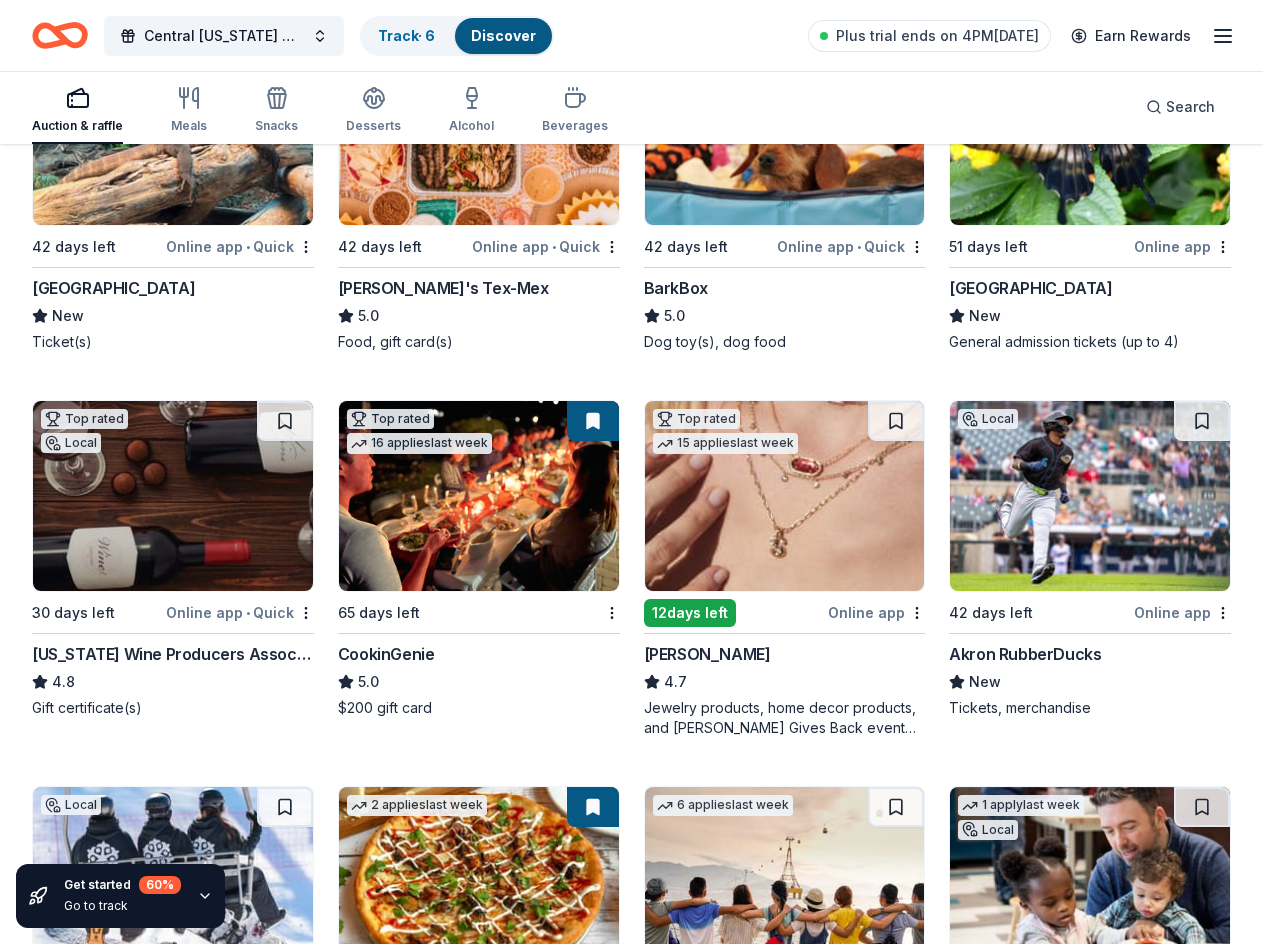 scroll, scrollTop: 800, scrollLeft: 0, axis: vertical 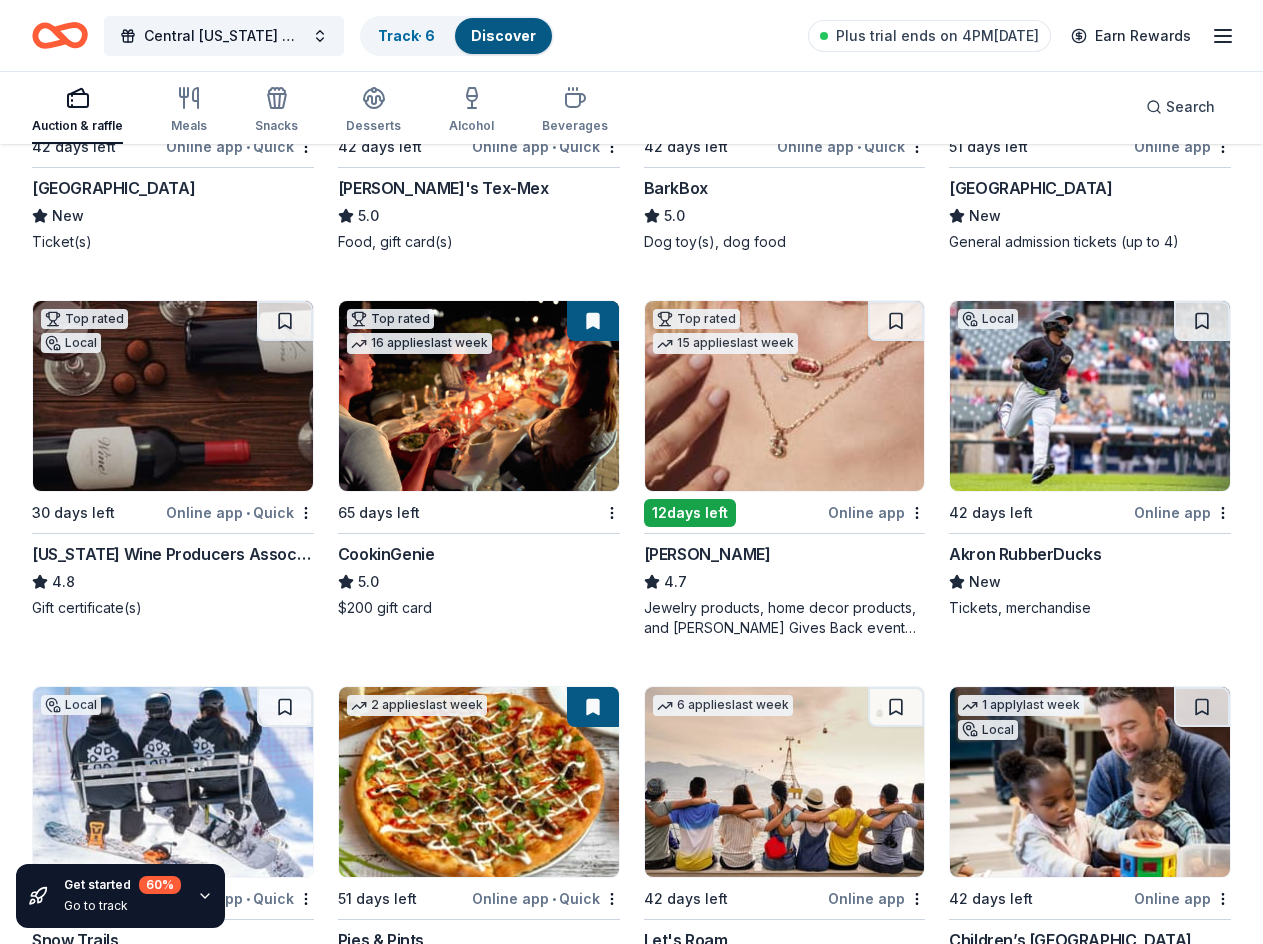 click at bounding box center [173, 396] 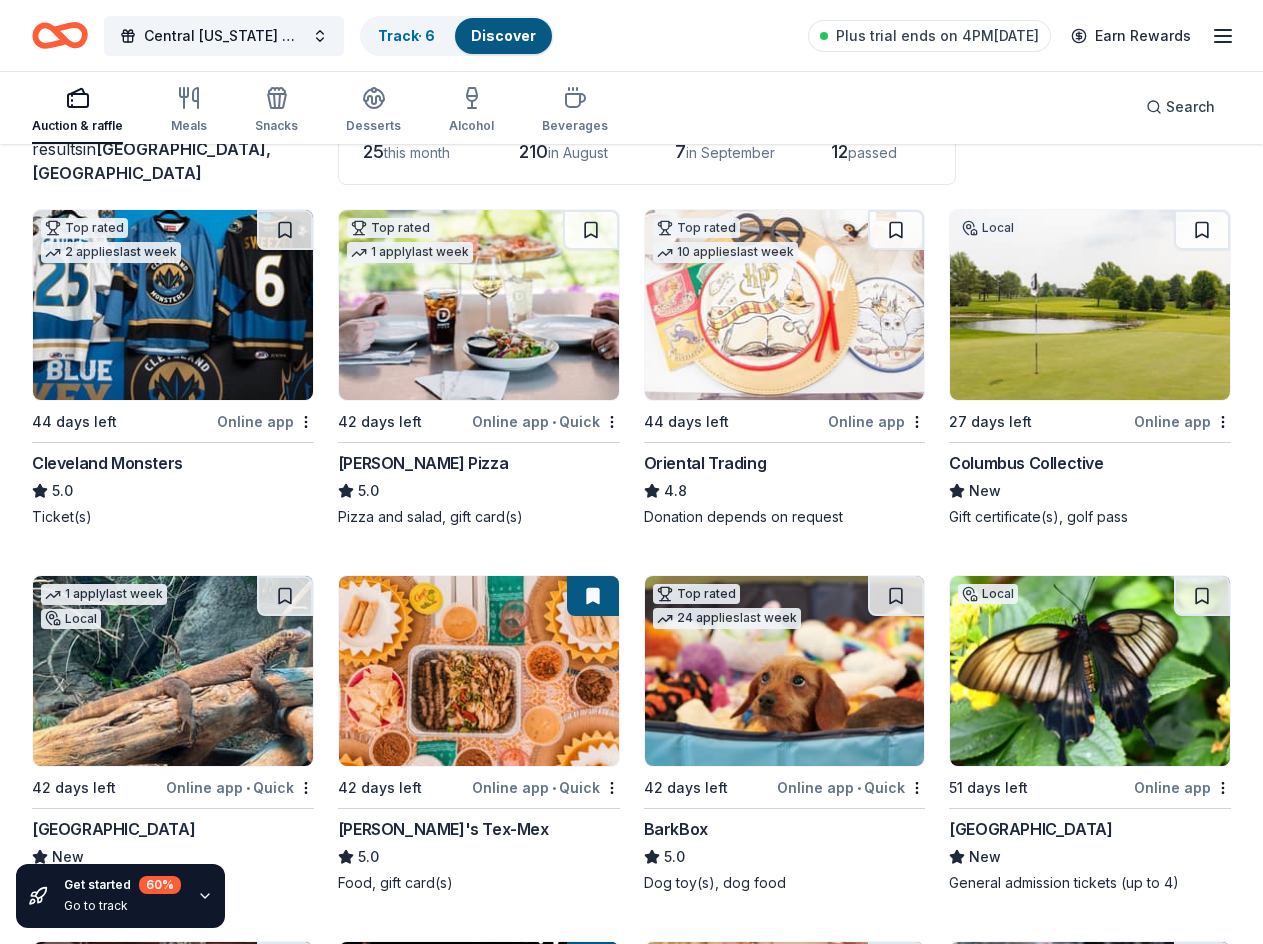 scroll, scrollTop: 200, scrollLeft: 0, axis: vertical 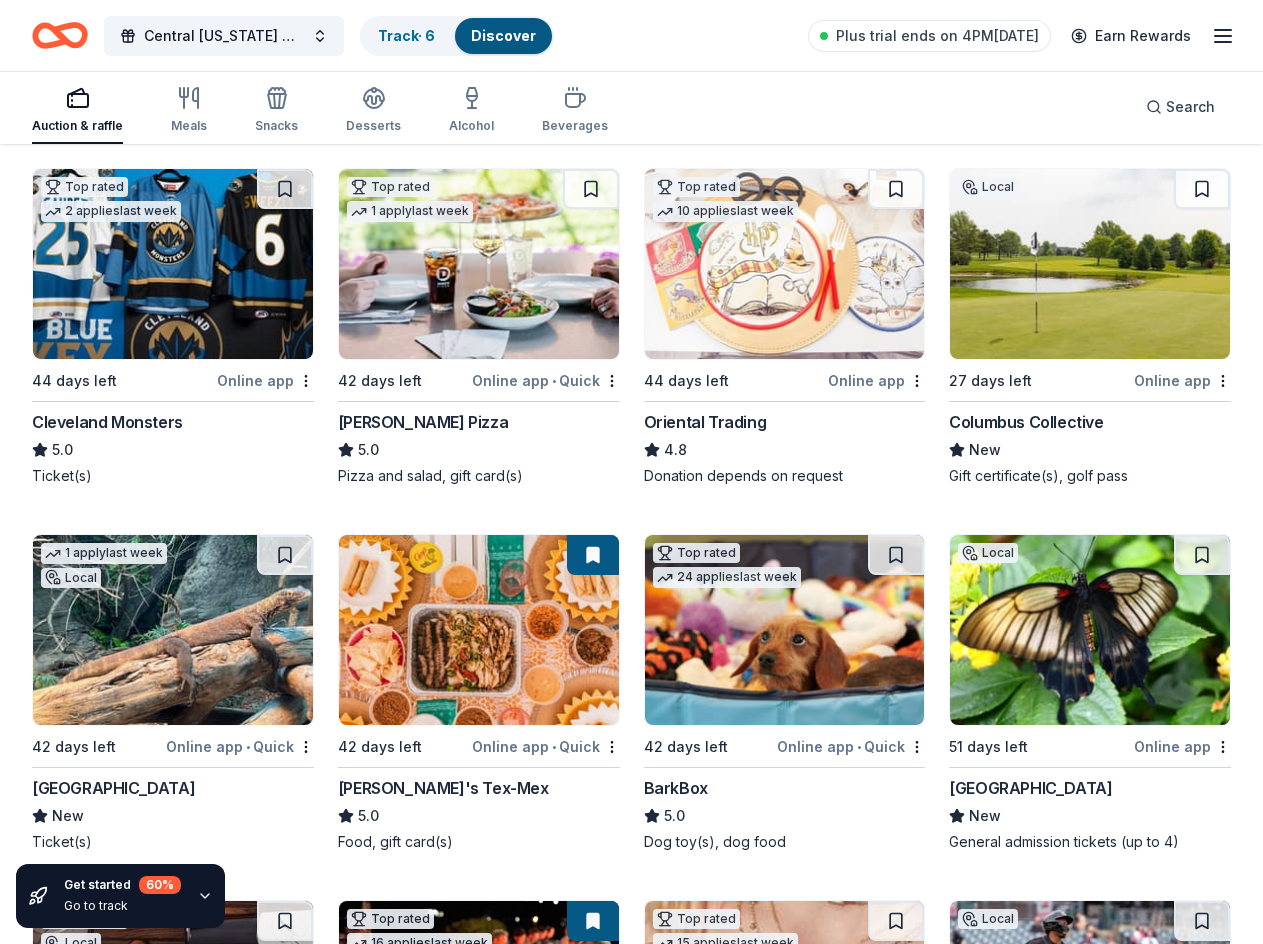 click on "Columbus Collective" at bounding box center [1026, 422] 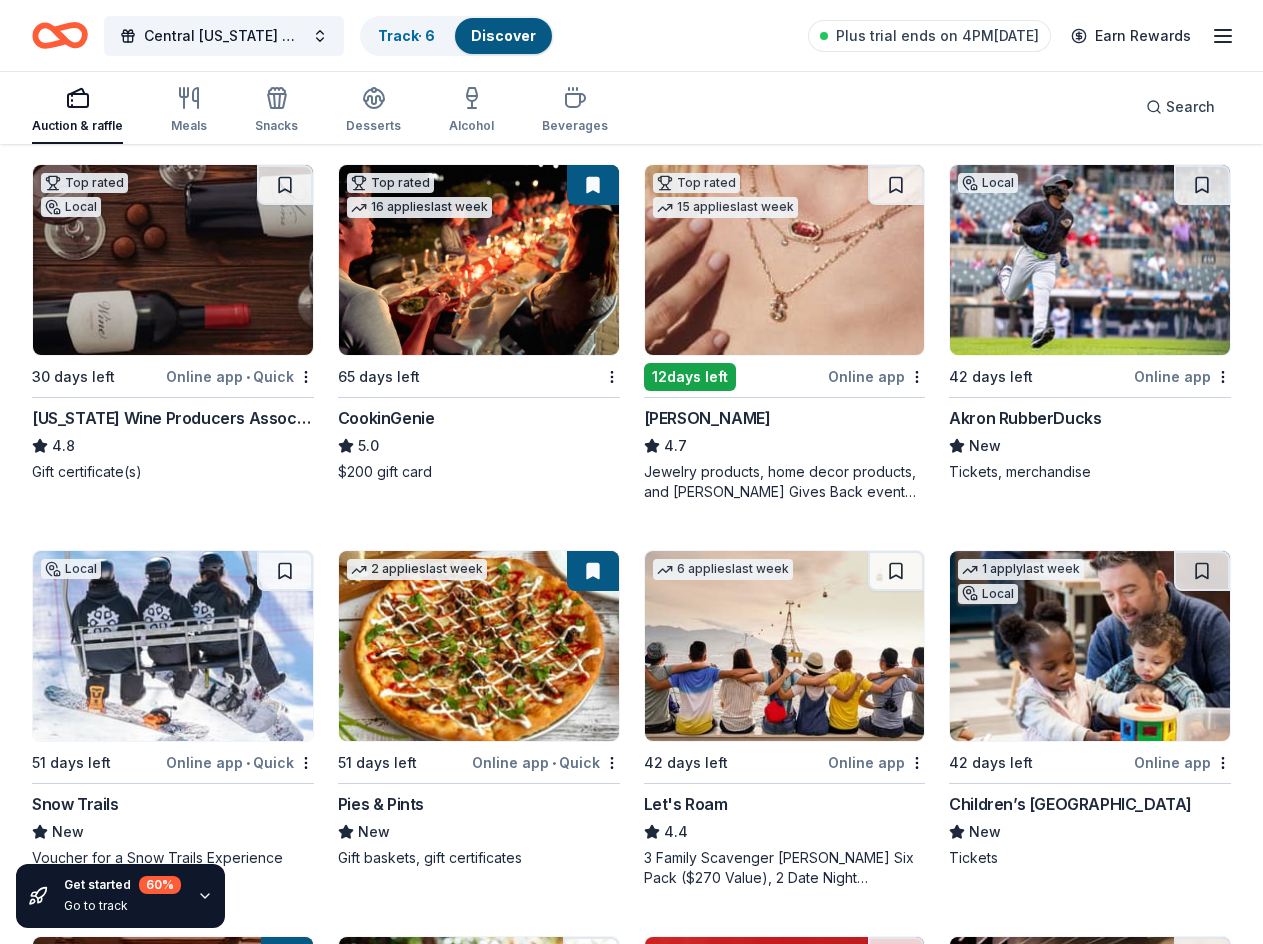 scroll, scrollTop: 900, scrollLeft: 0, axis: vertical 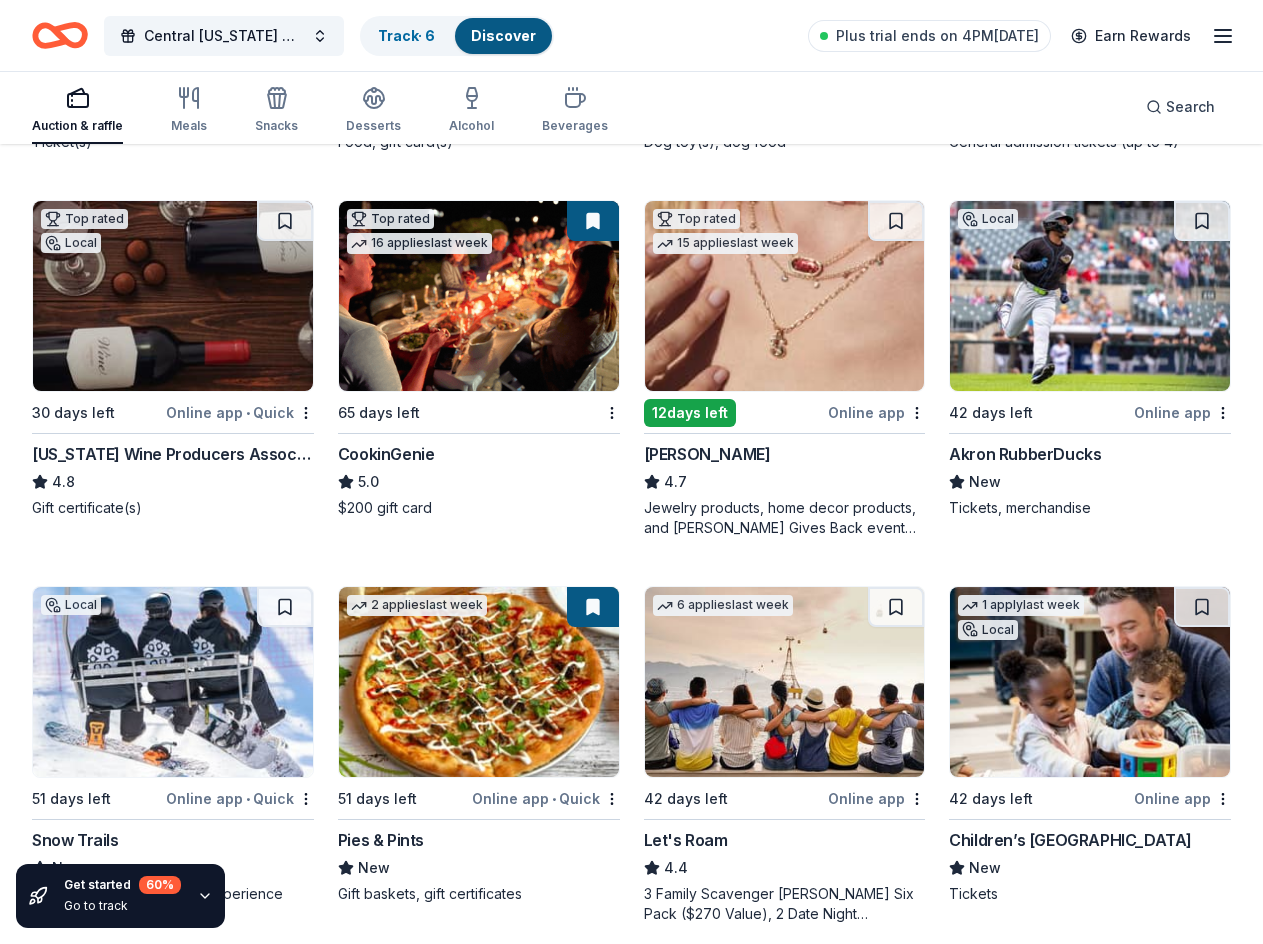click on "12  days left" at bounding box center [690, 413] 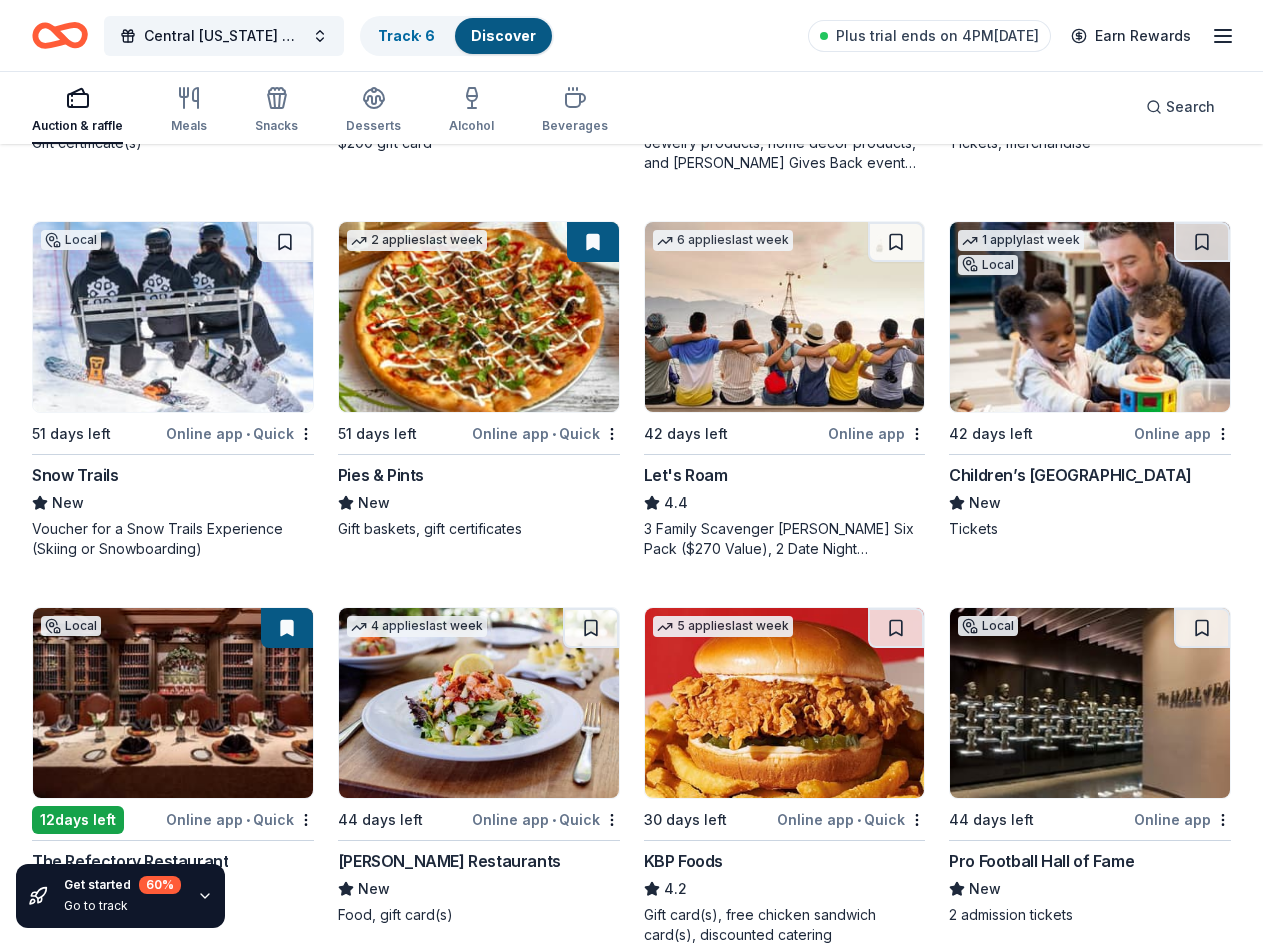 scroll, scrollTop: 1300, scrollLeft: 0, axis: vertical 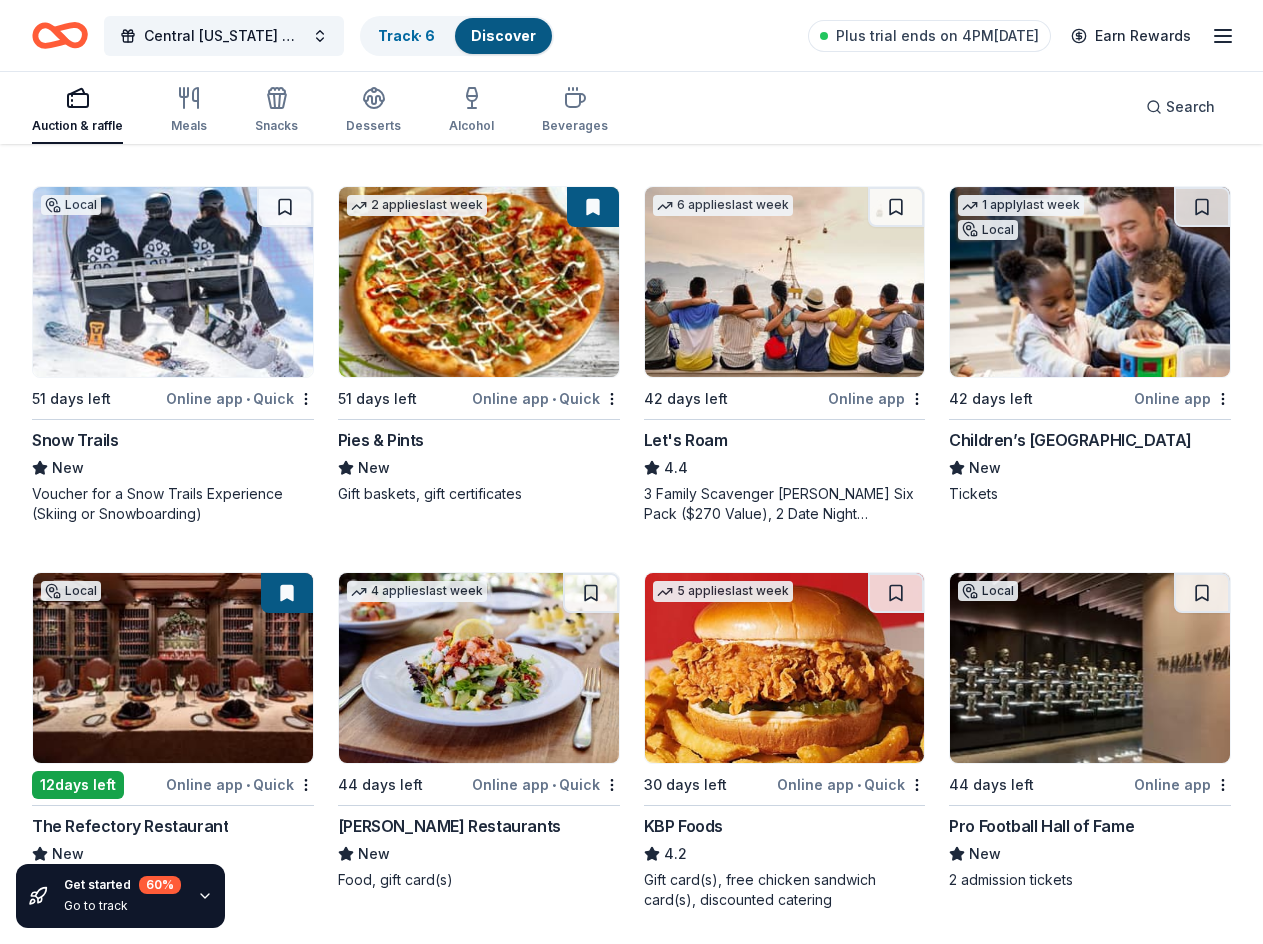click at bounding box center [479, 282] 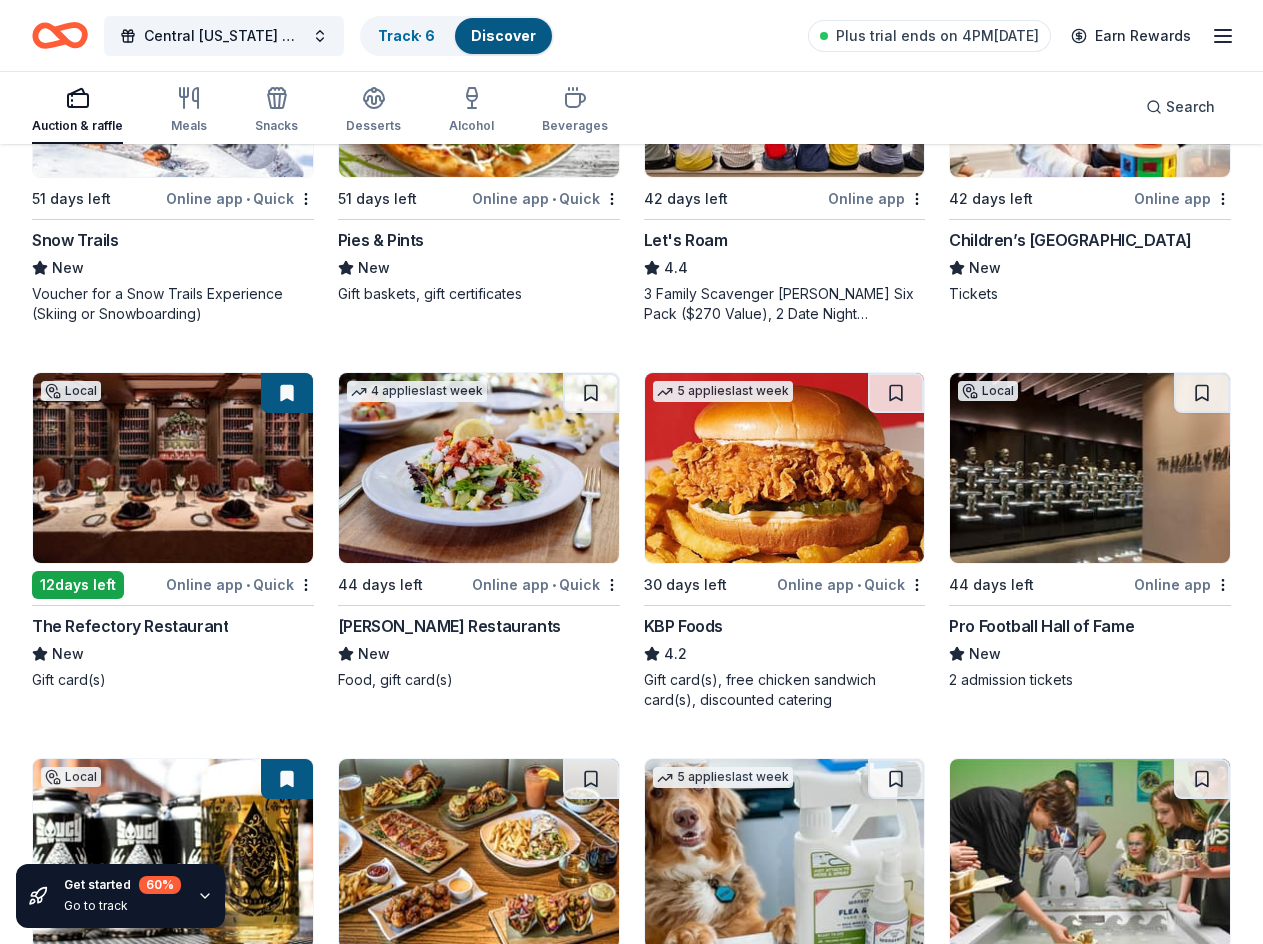 scroll, scrollTop: 1600, scrollLeft: 0, axis: vertical 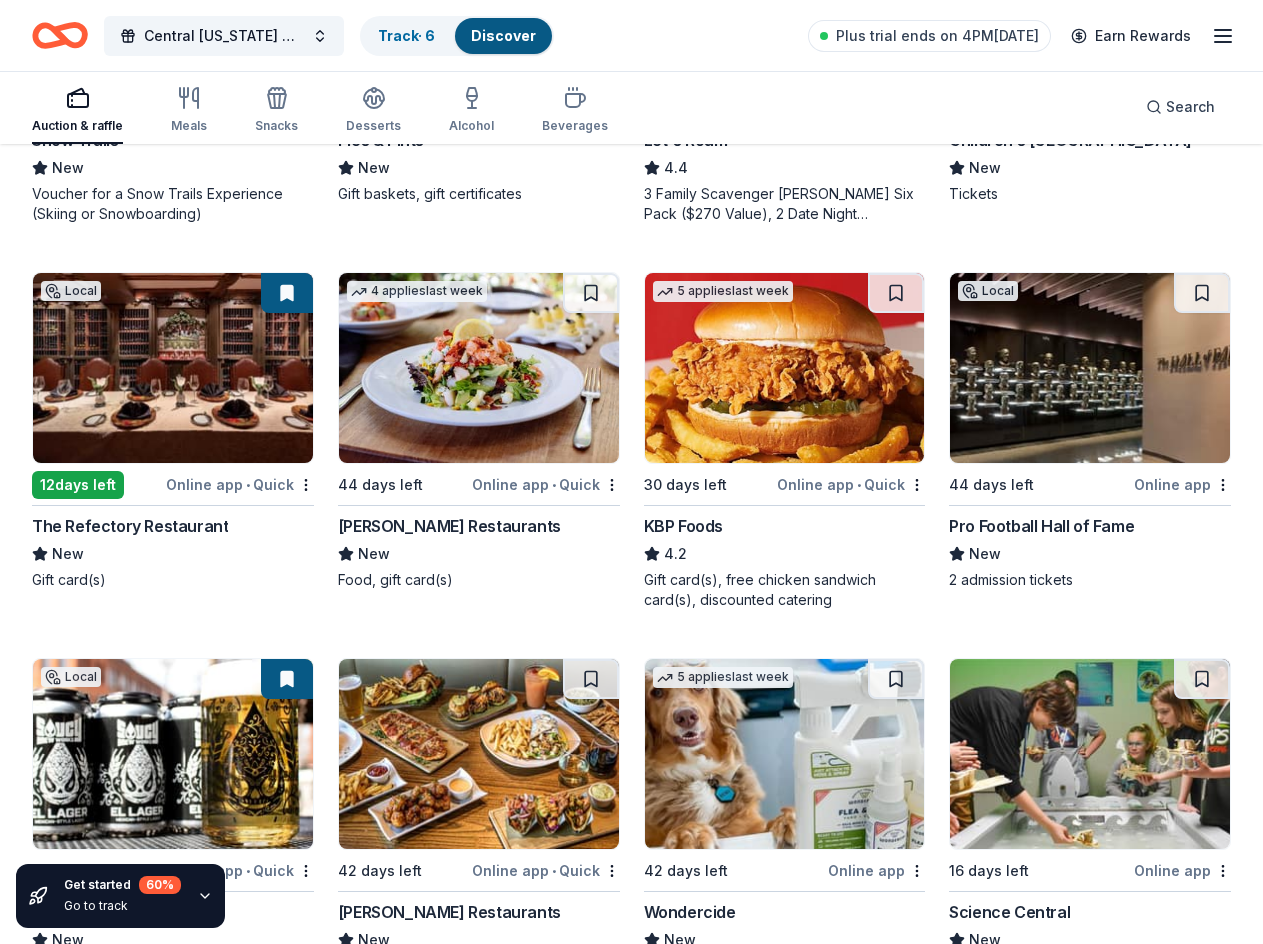 click at bounding box center [785, 368] 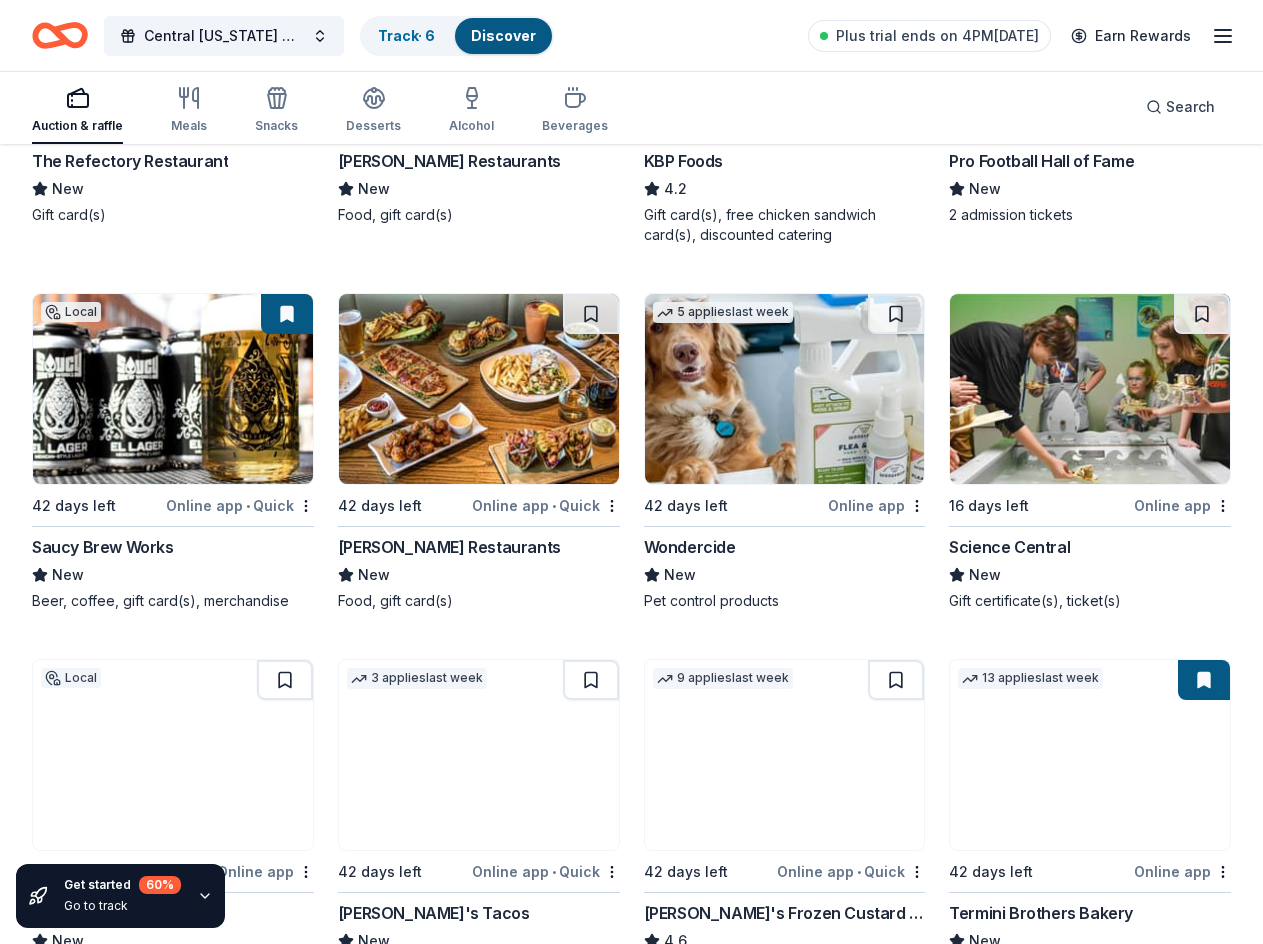 scroll, scrollTop: 2000, scrollLeft: 0, axis: vertical 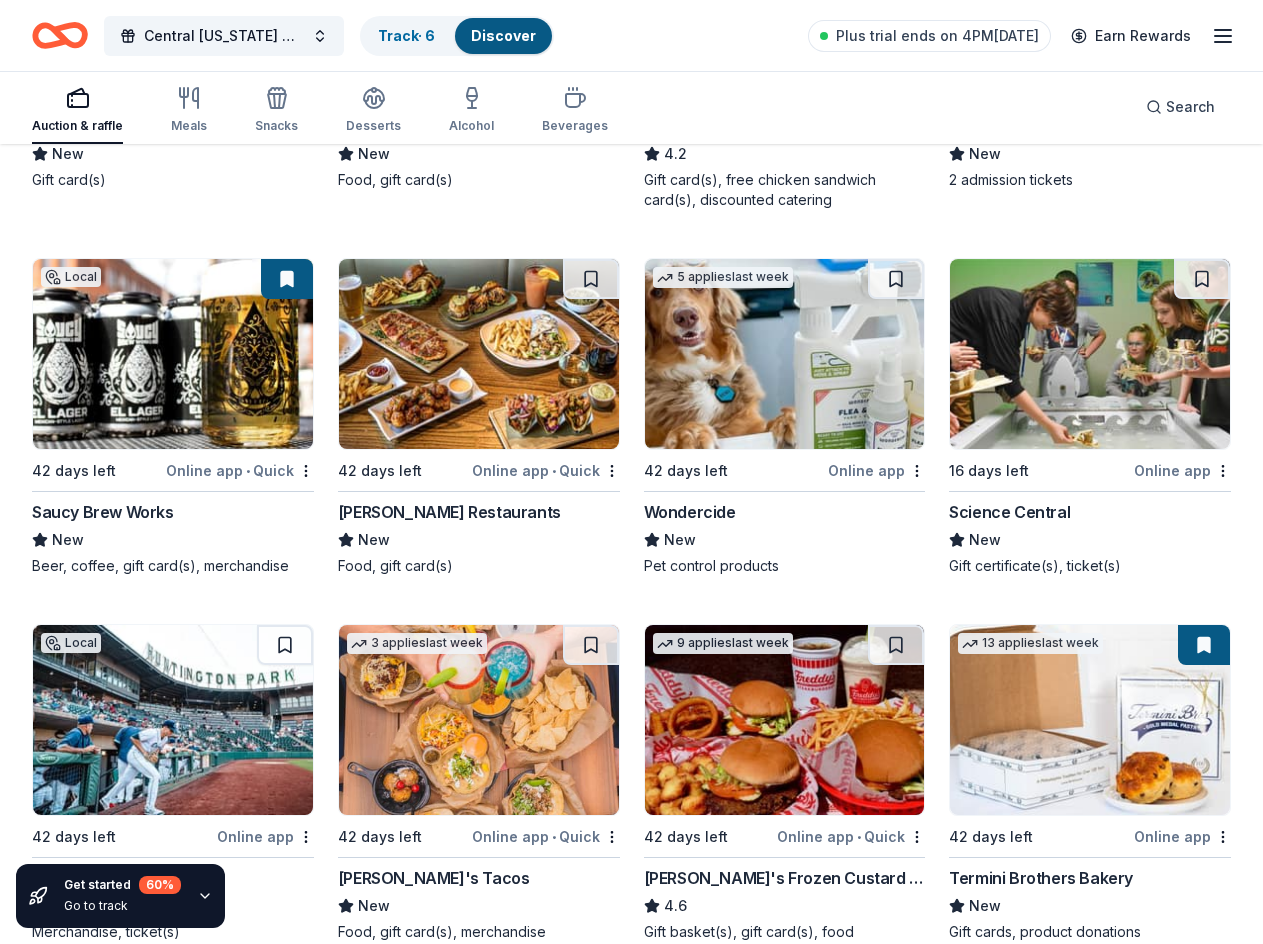 click at bounding box center (173, 354) 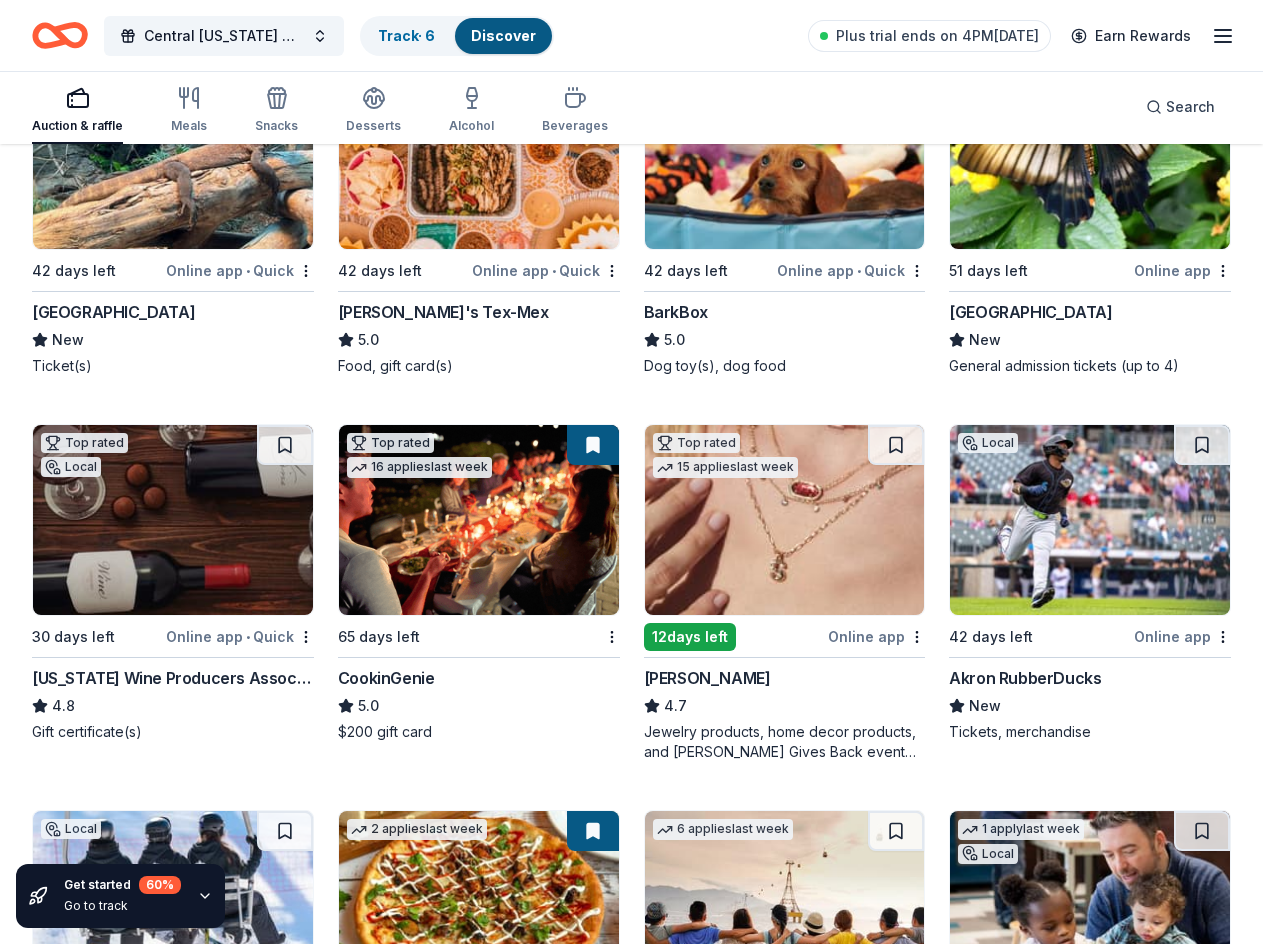 scroll, scrollTop: 0, scrollLeft: 0, axis: both 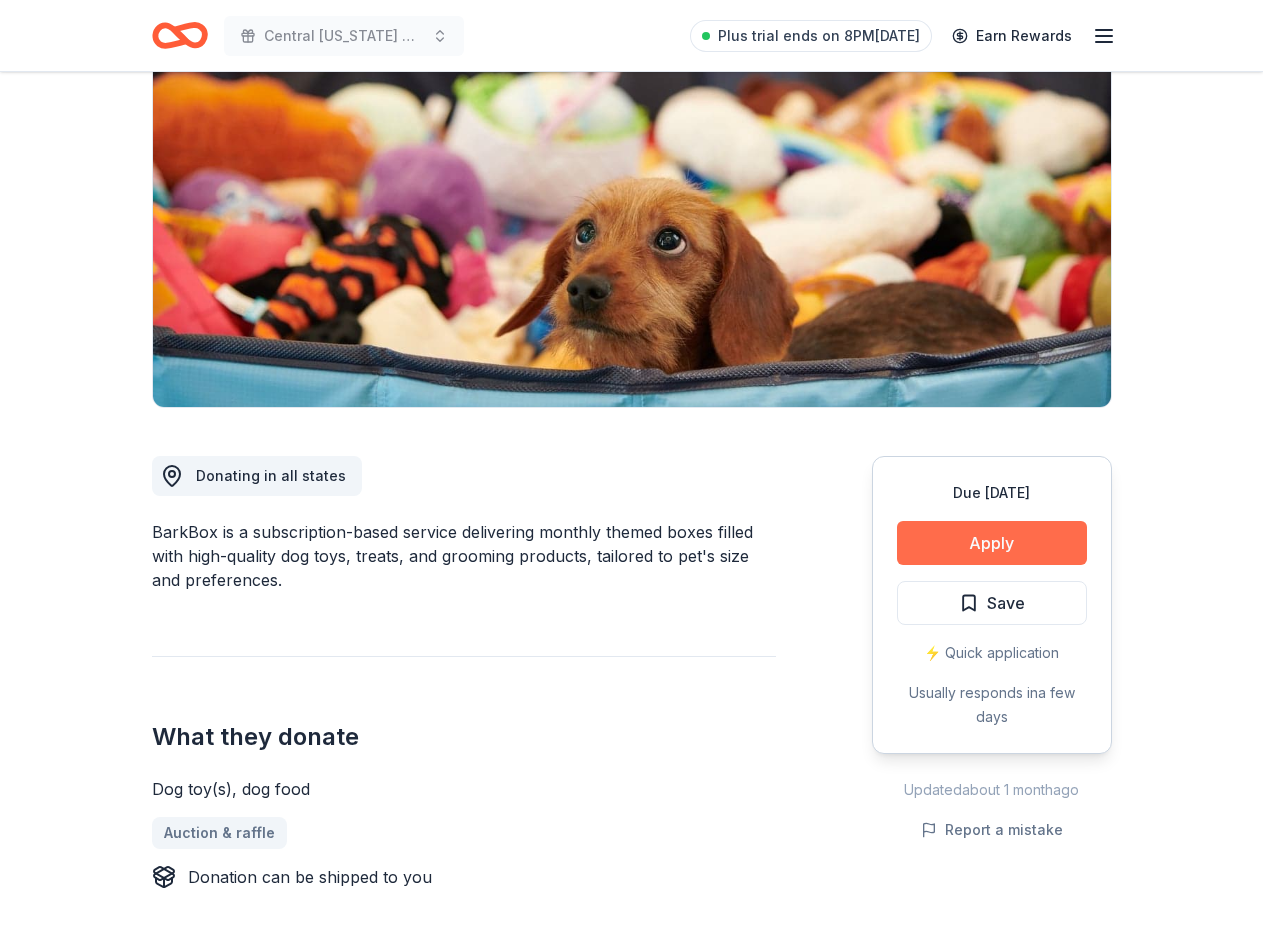 click on "Apply" at bounding box center (992, 543) 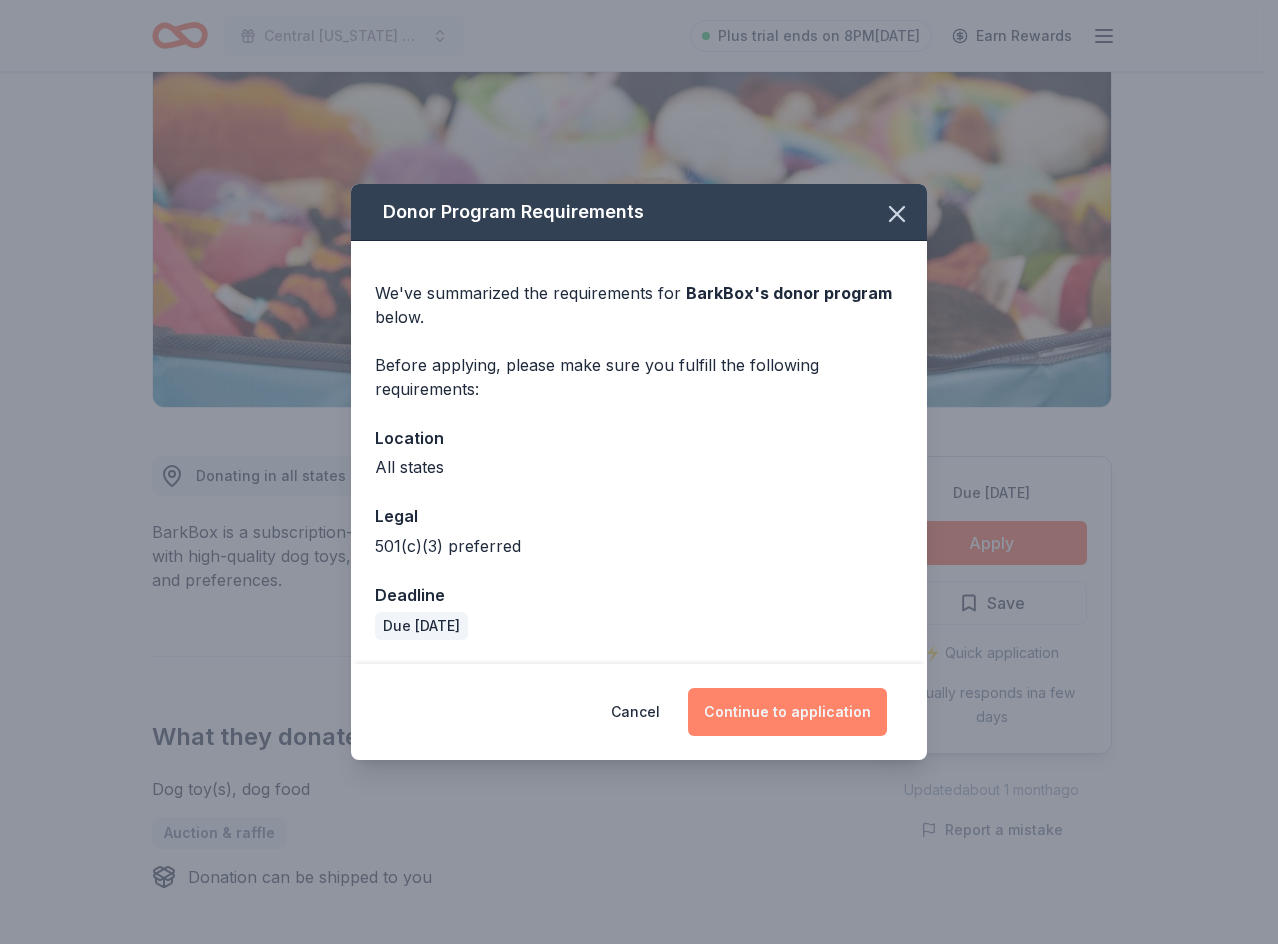 click on "Continue to application" at bounding box center [787, 712] 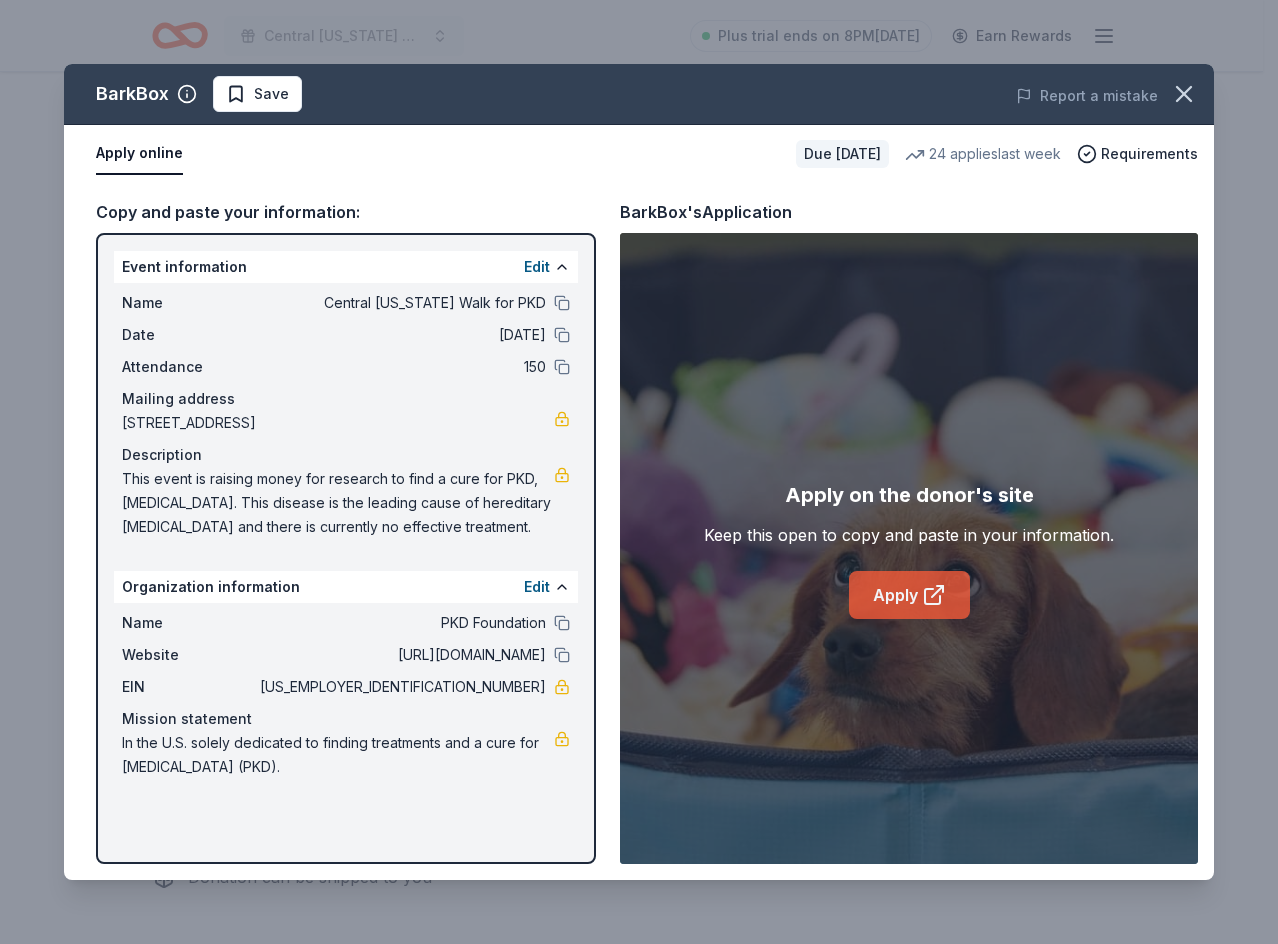 click on "Apply" at bounding box center [909, 595] 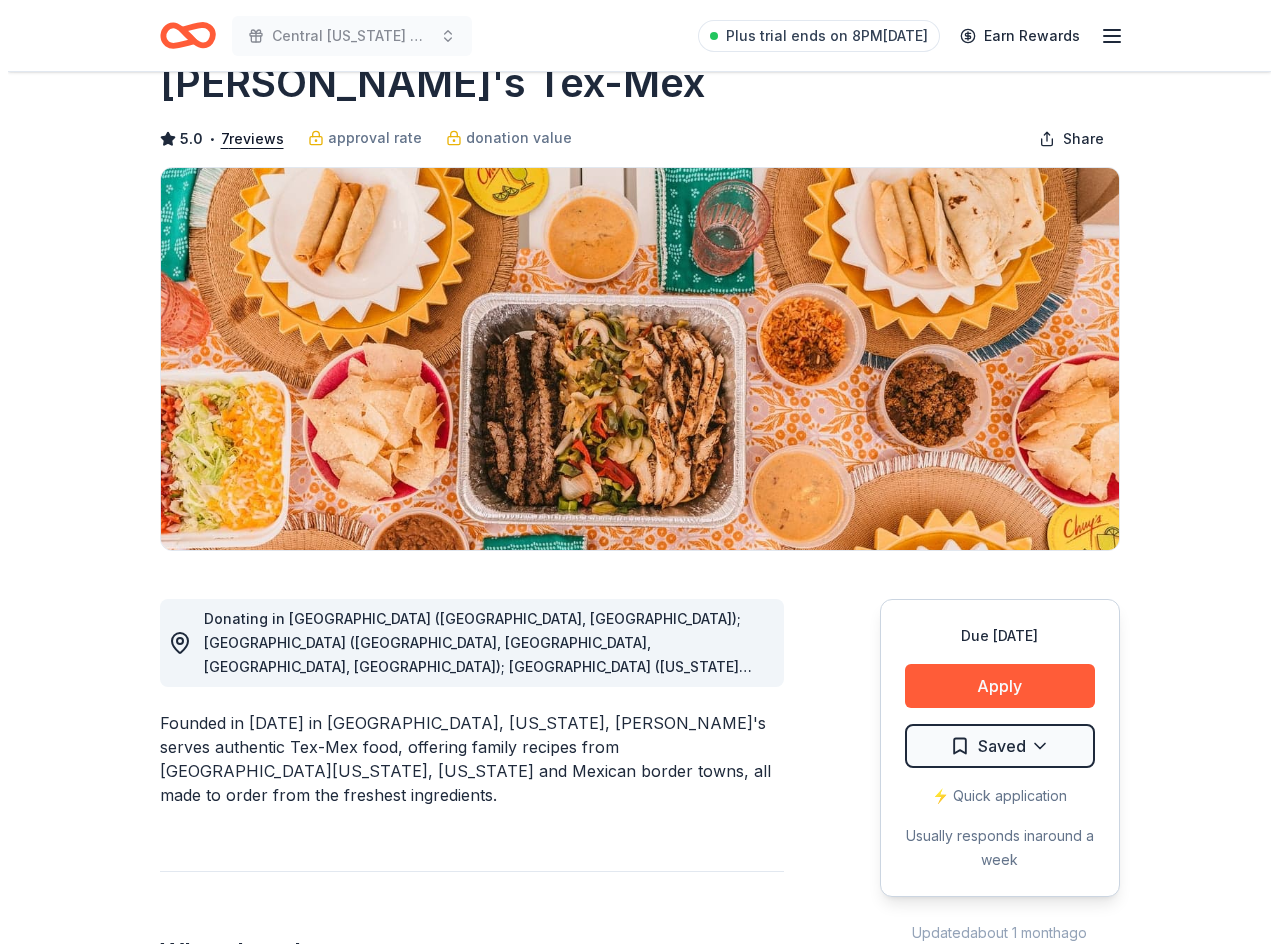 scroll, scrollTop: 0, scrollLeft: 0, axis: both 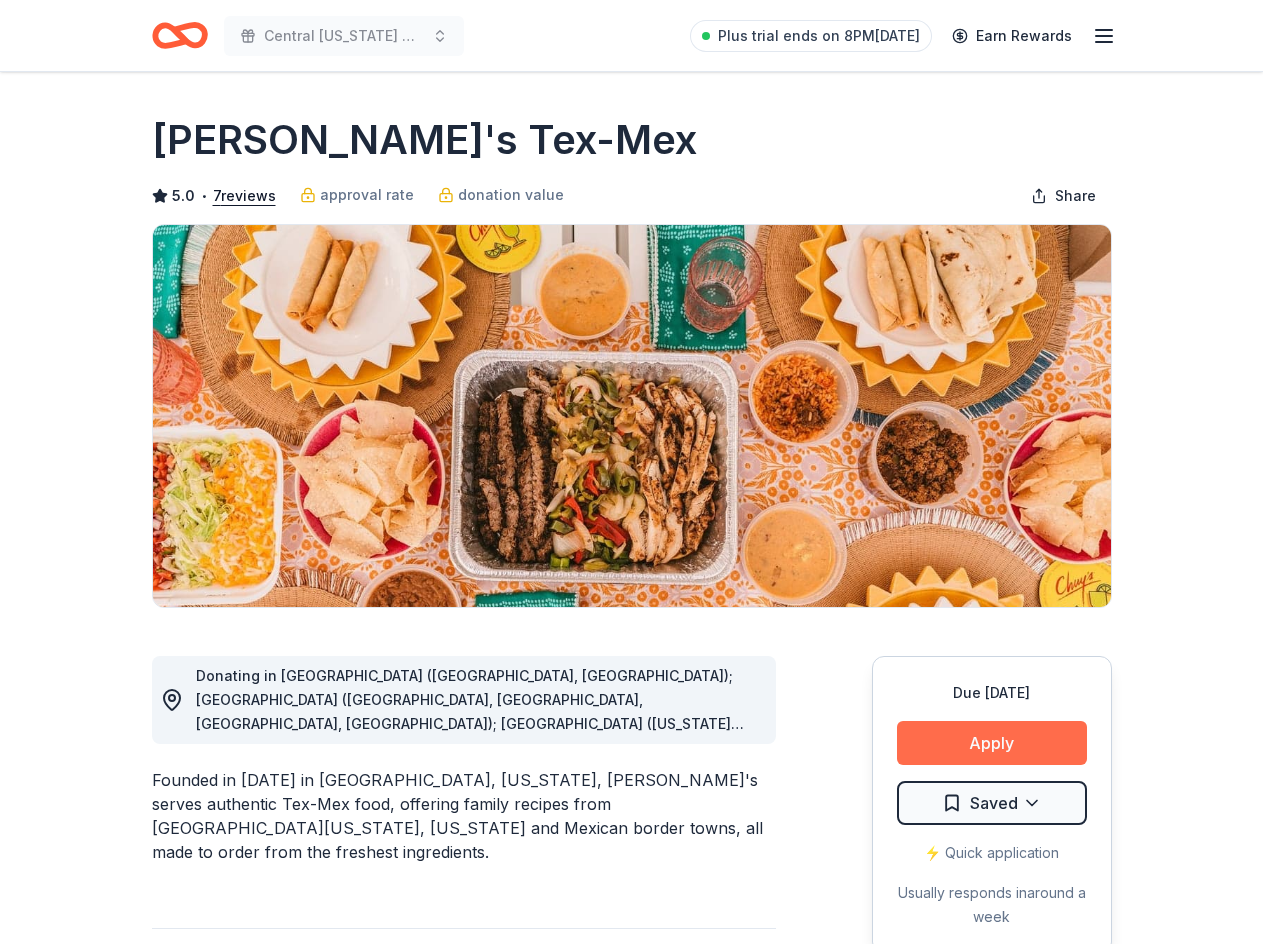 click on "Apply" at bounding box center (992, 743) 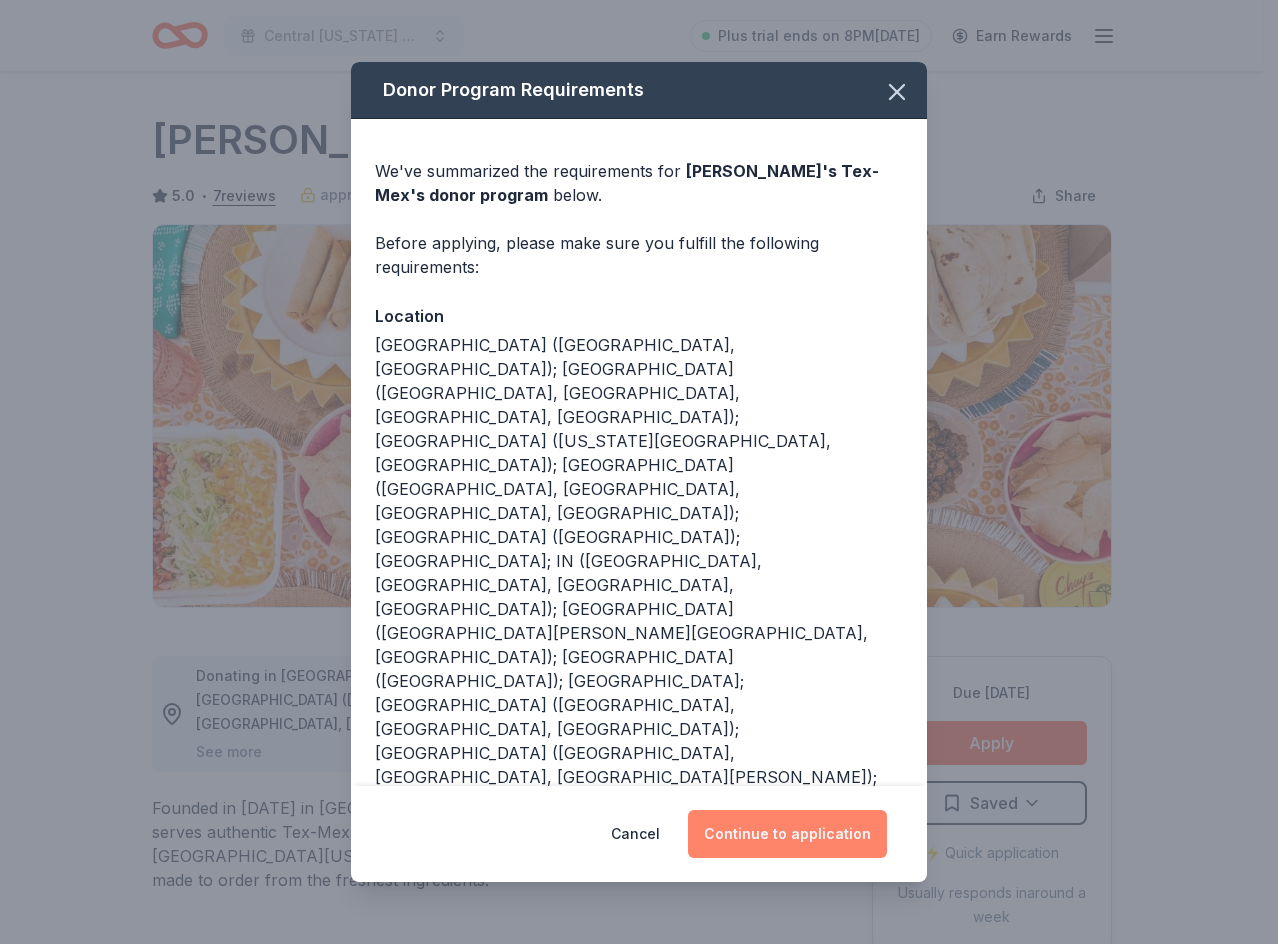 click on "Continue to application" at bounding box center [787, 834] 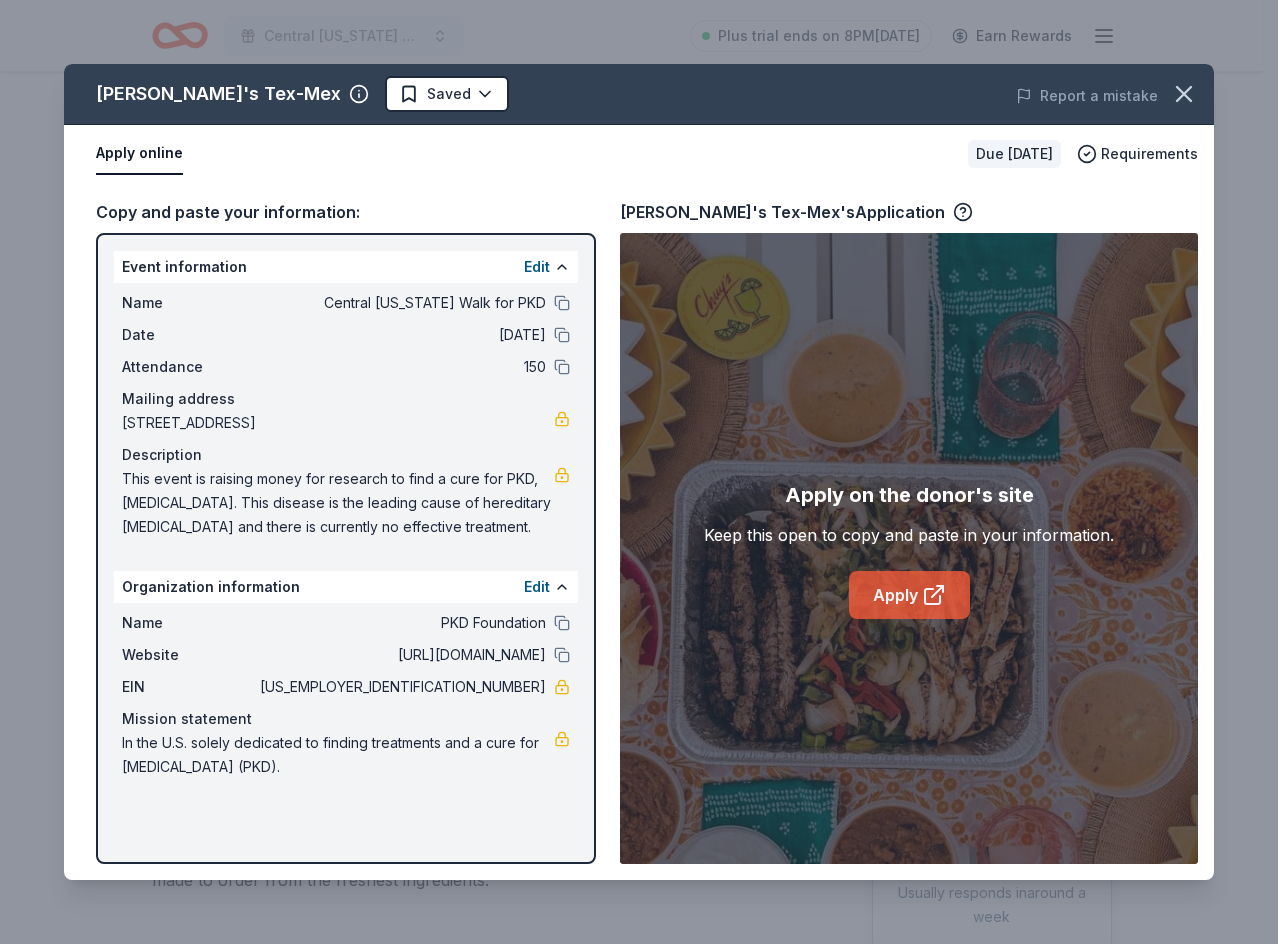 click on "Apply" at bounding box center (909, 595) 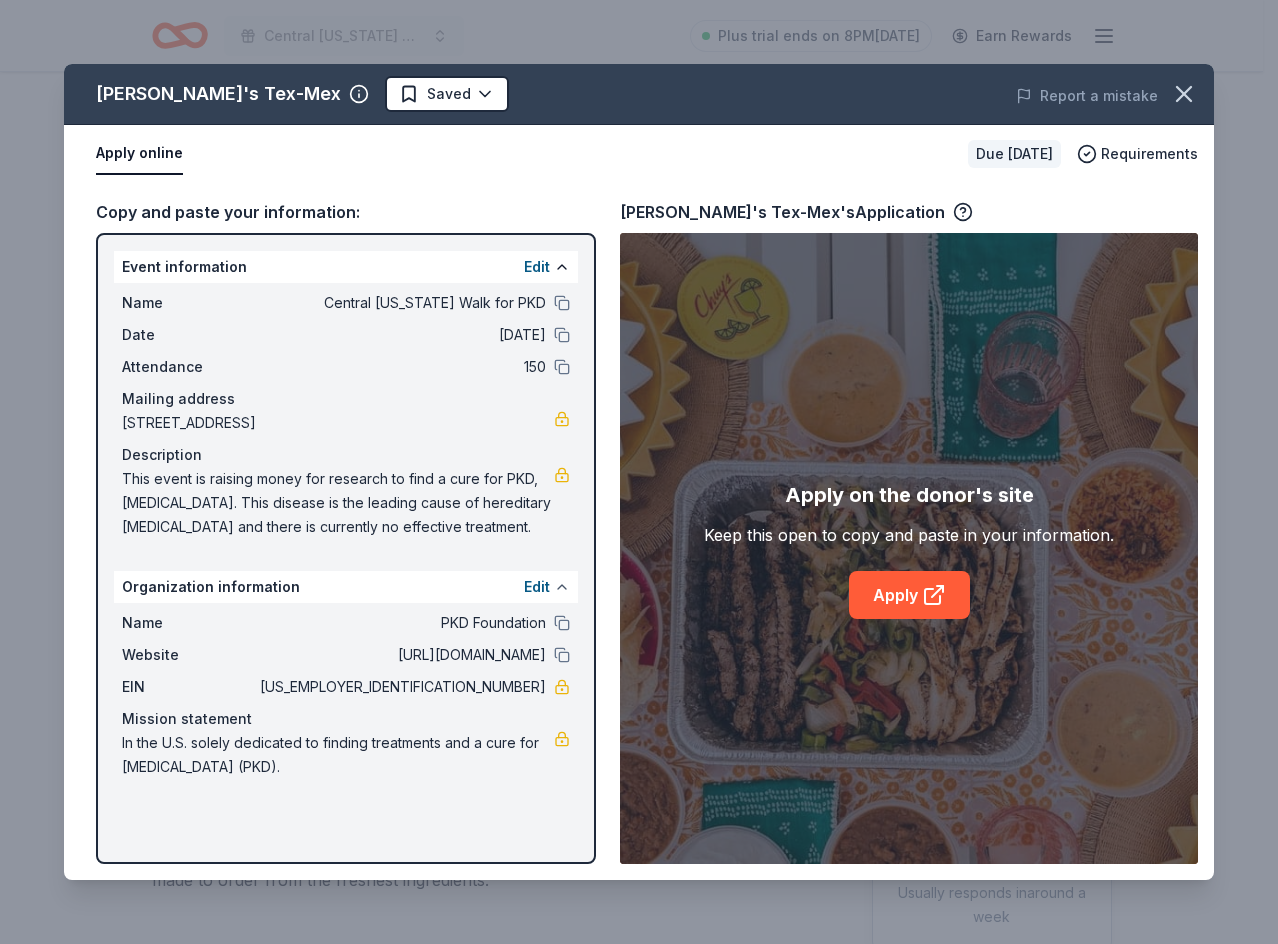 click at bounding box center [562, 587] 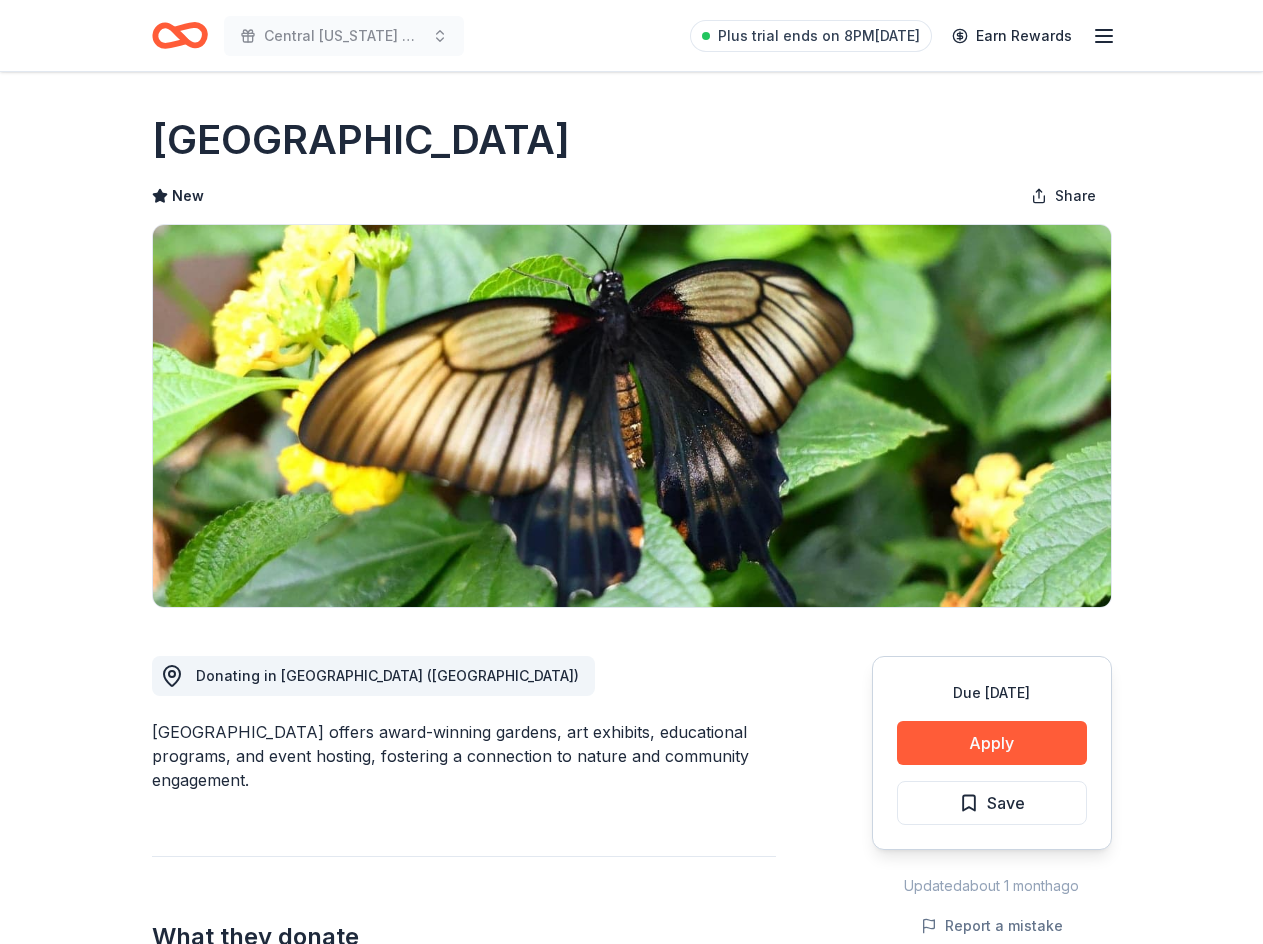 scroll, scrollTop: 0, scrollLeft: 0, axis: both 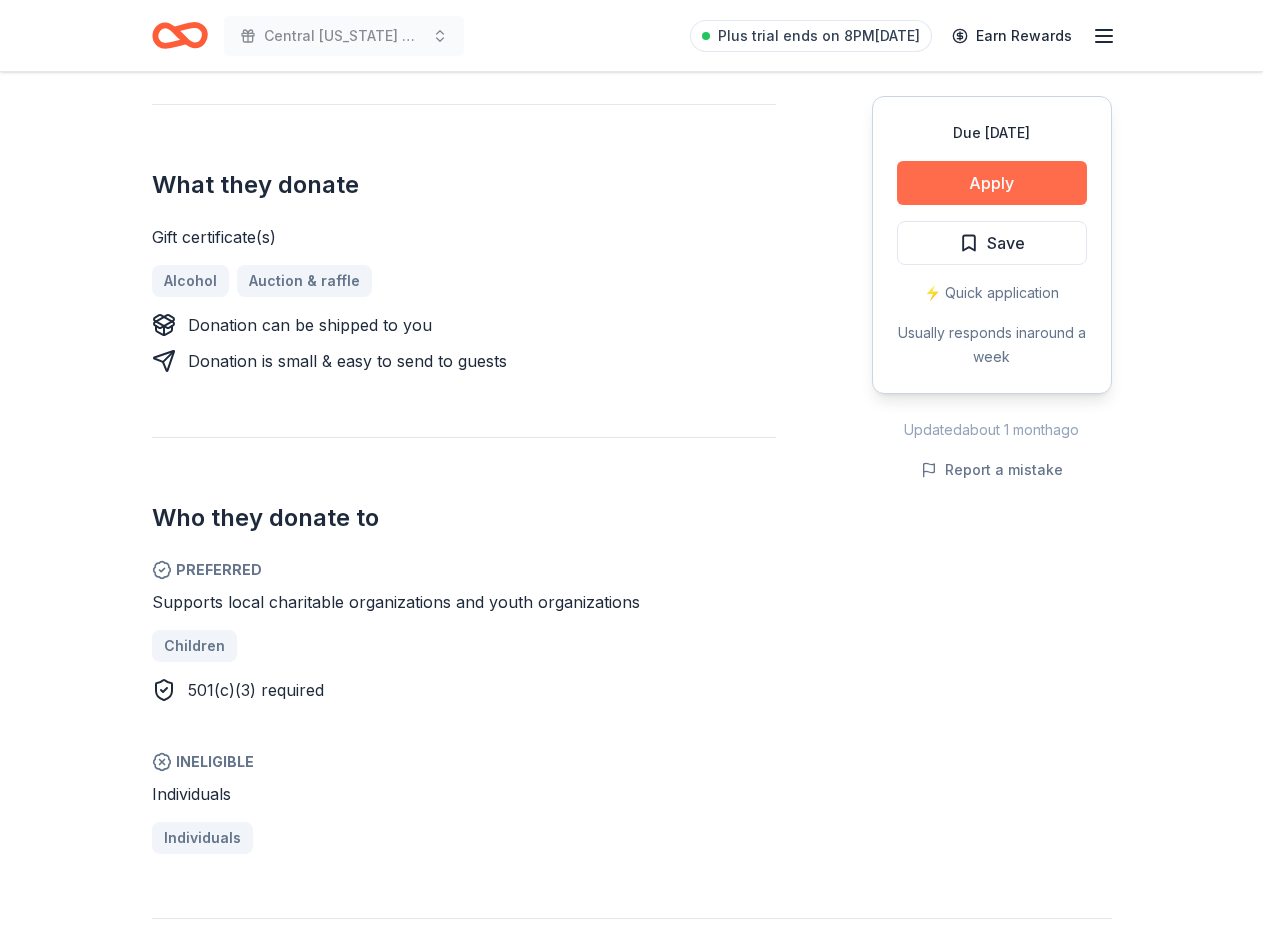 click on "Apply" at bounding box center [992, 183] 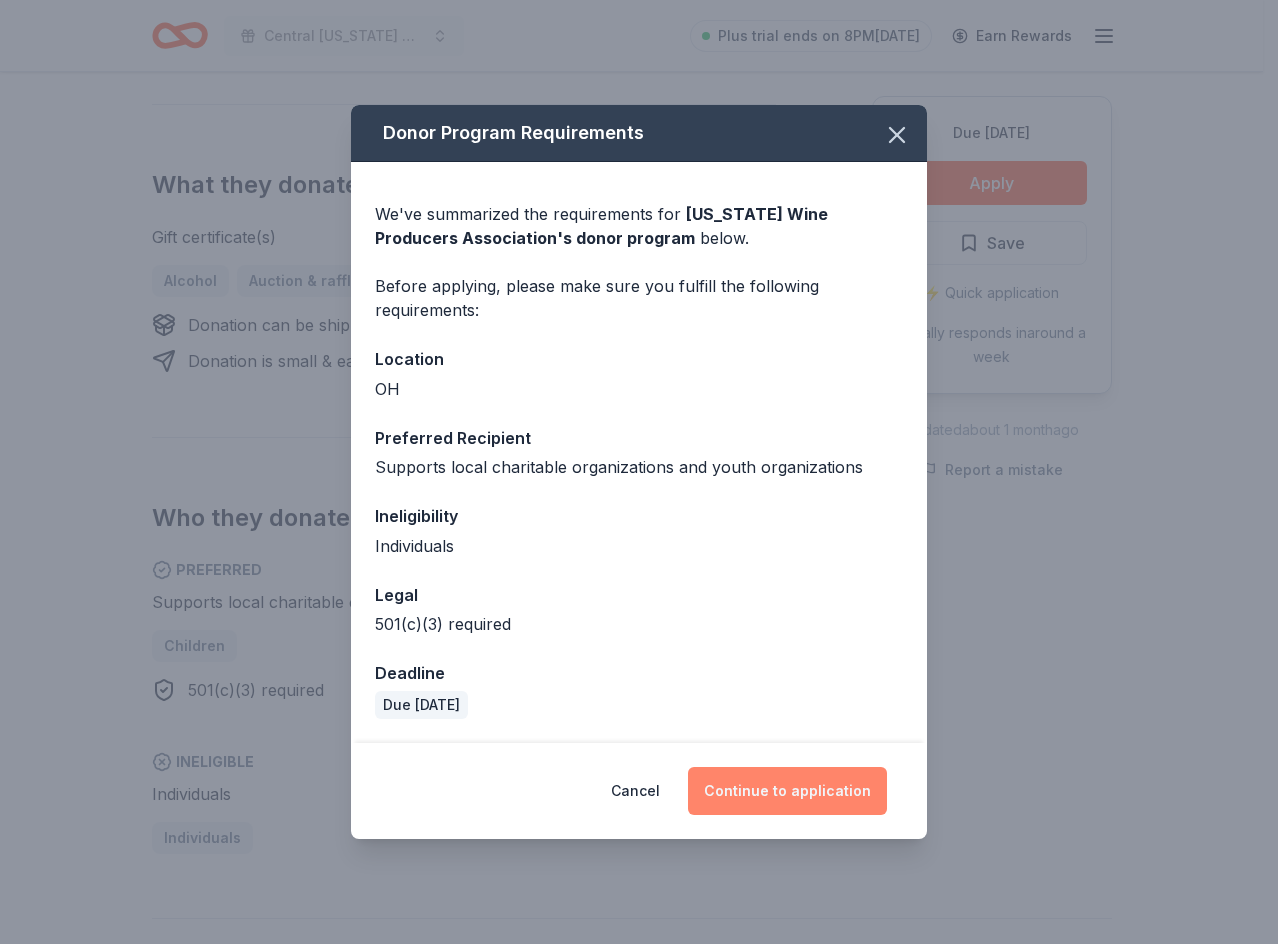 click on "Continue to application" at bounding box center [787, 791] 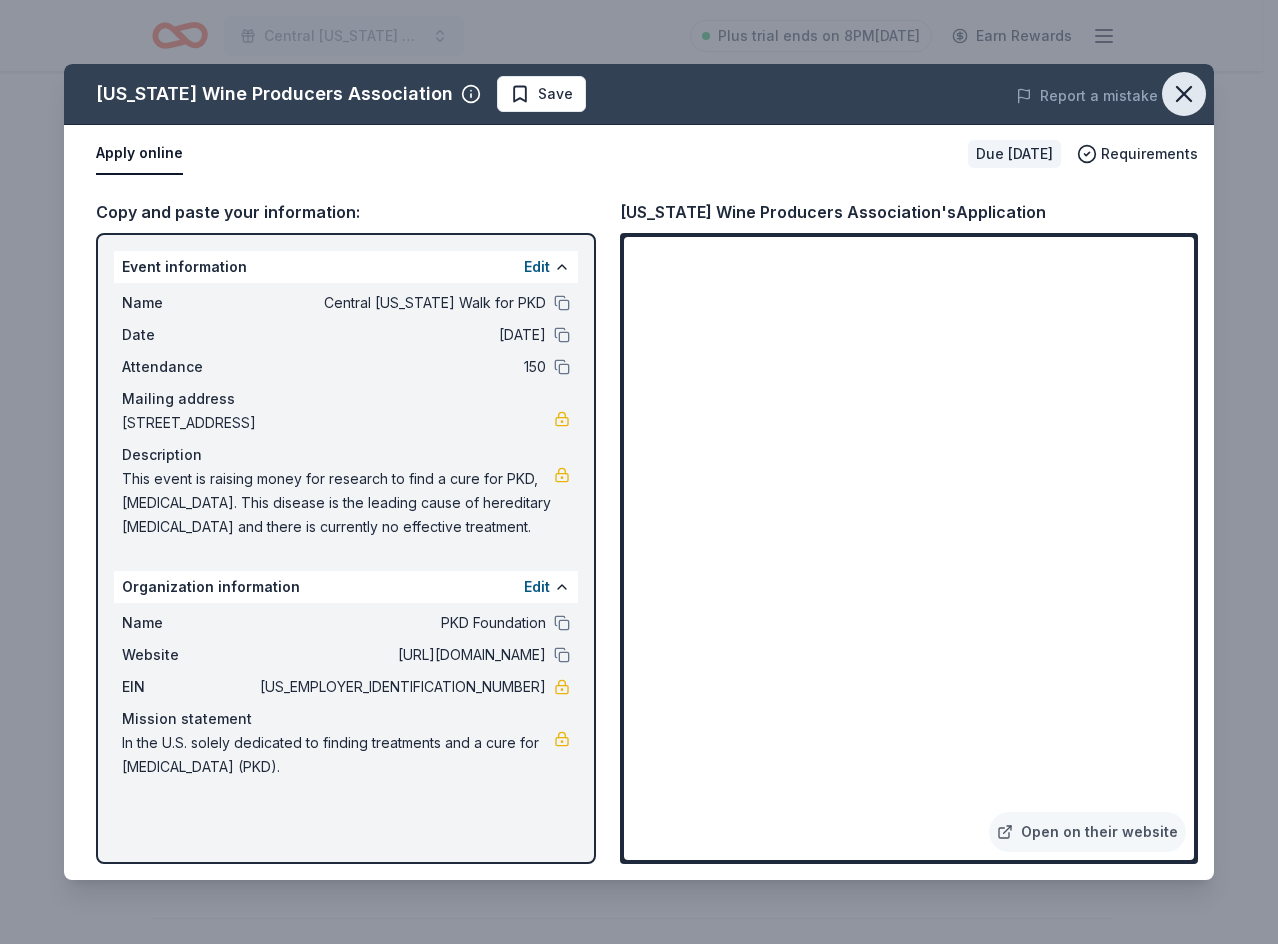click 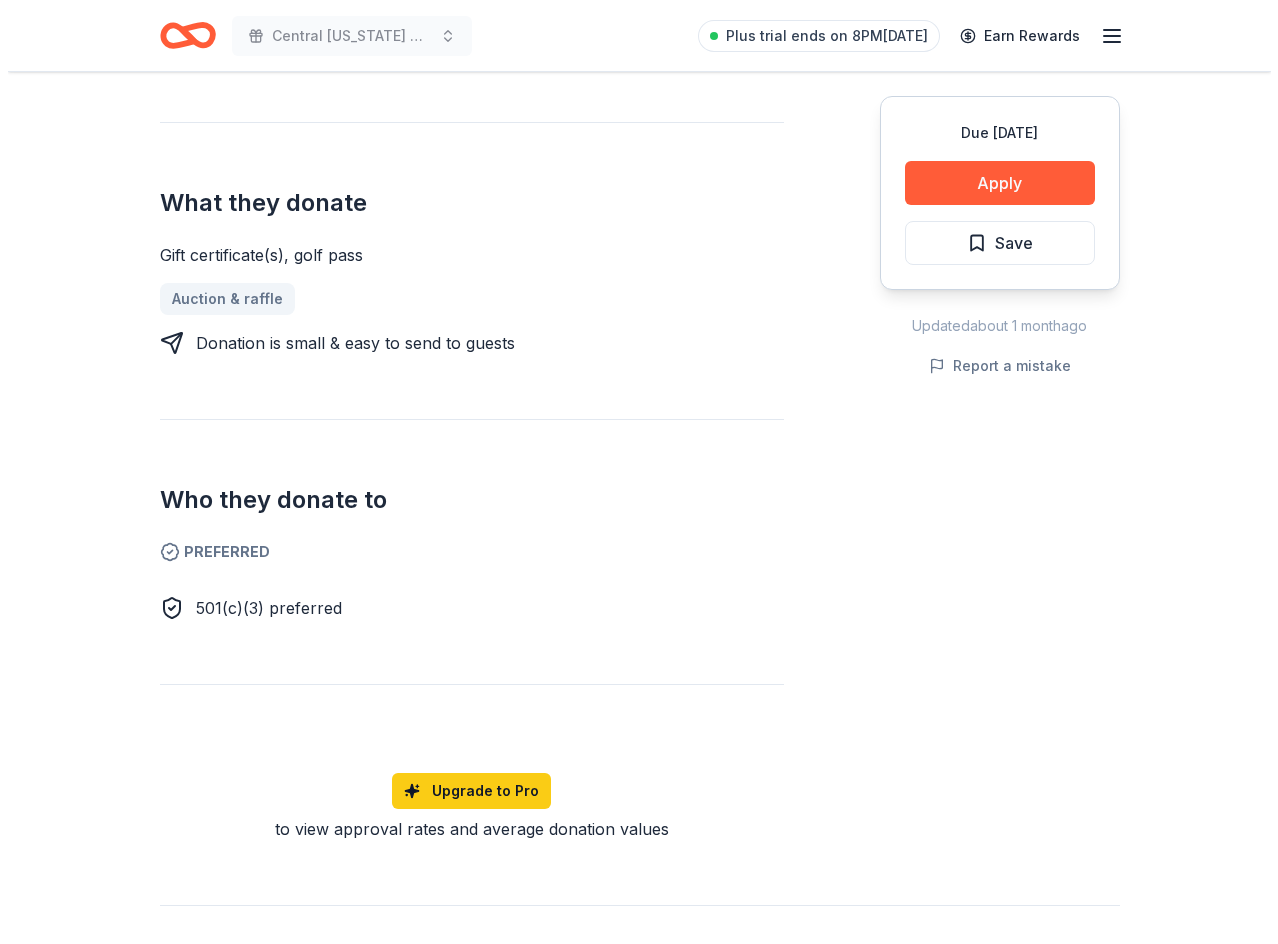 scroll, scrollTop: 900, scrollLeft: 0, axis: vertical 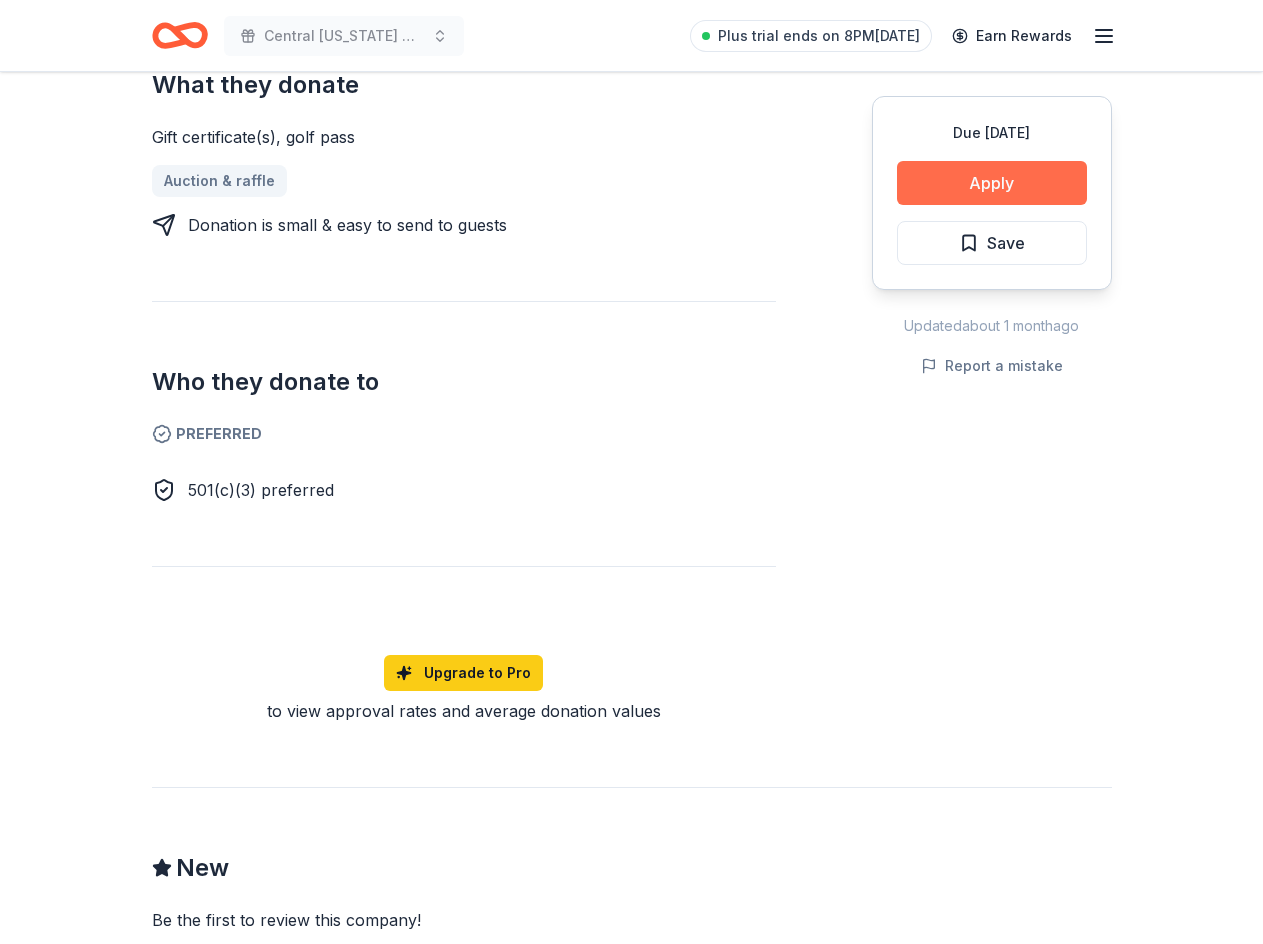 click on "Apply" at bounding box center (992, 183) 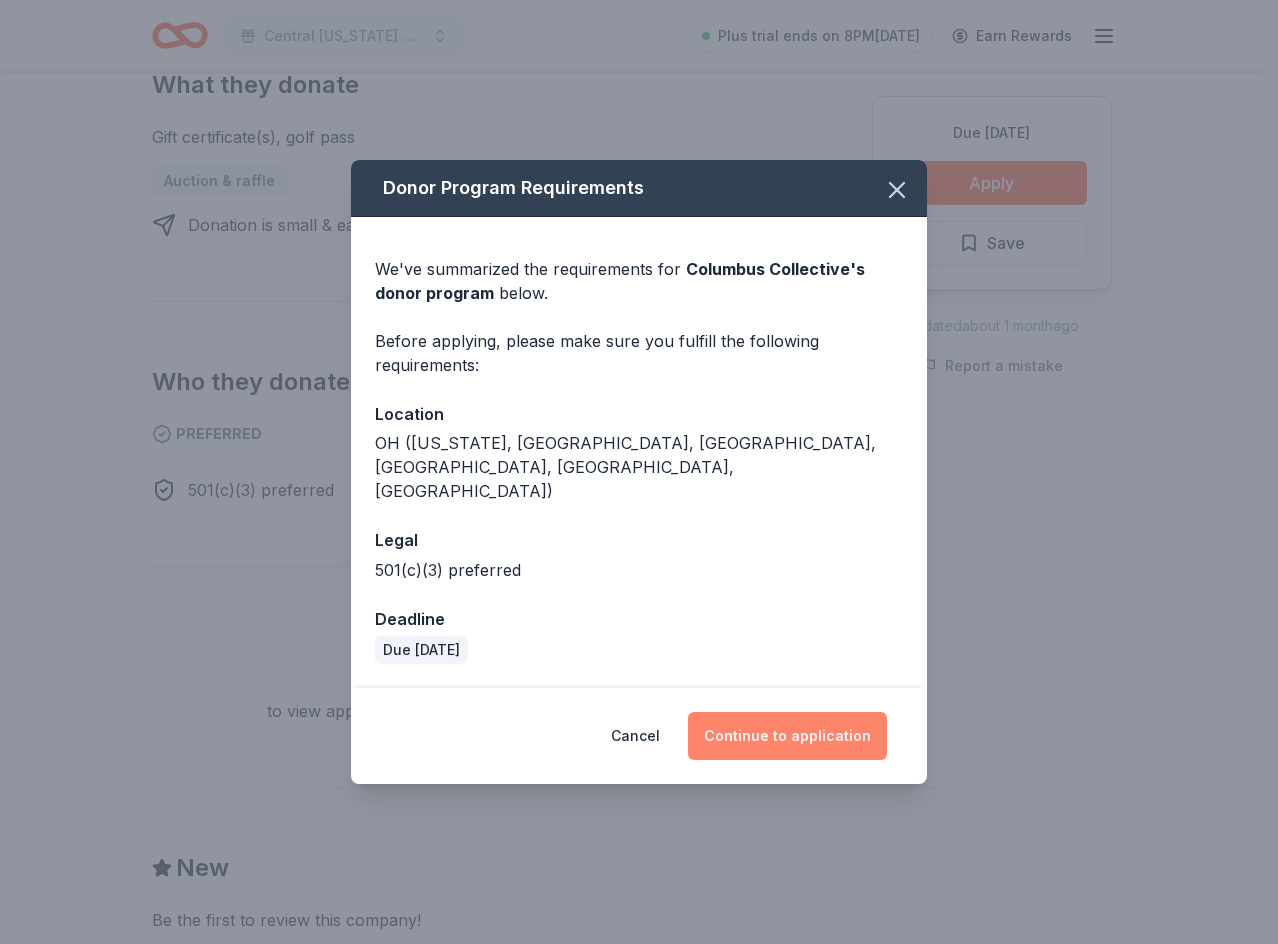 click on "Continue to application" at bounding box center [787, 736] 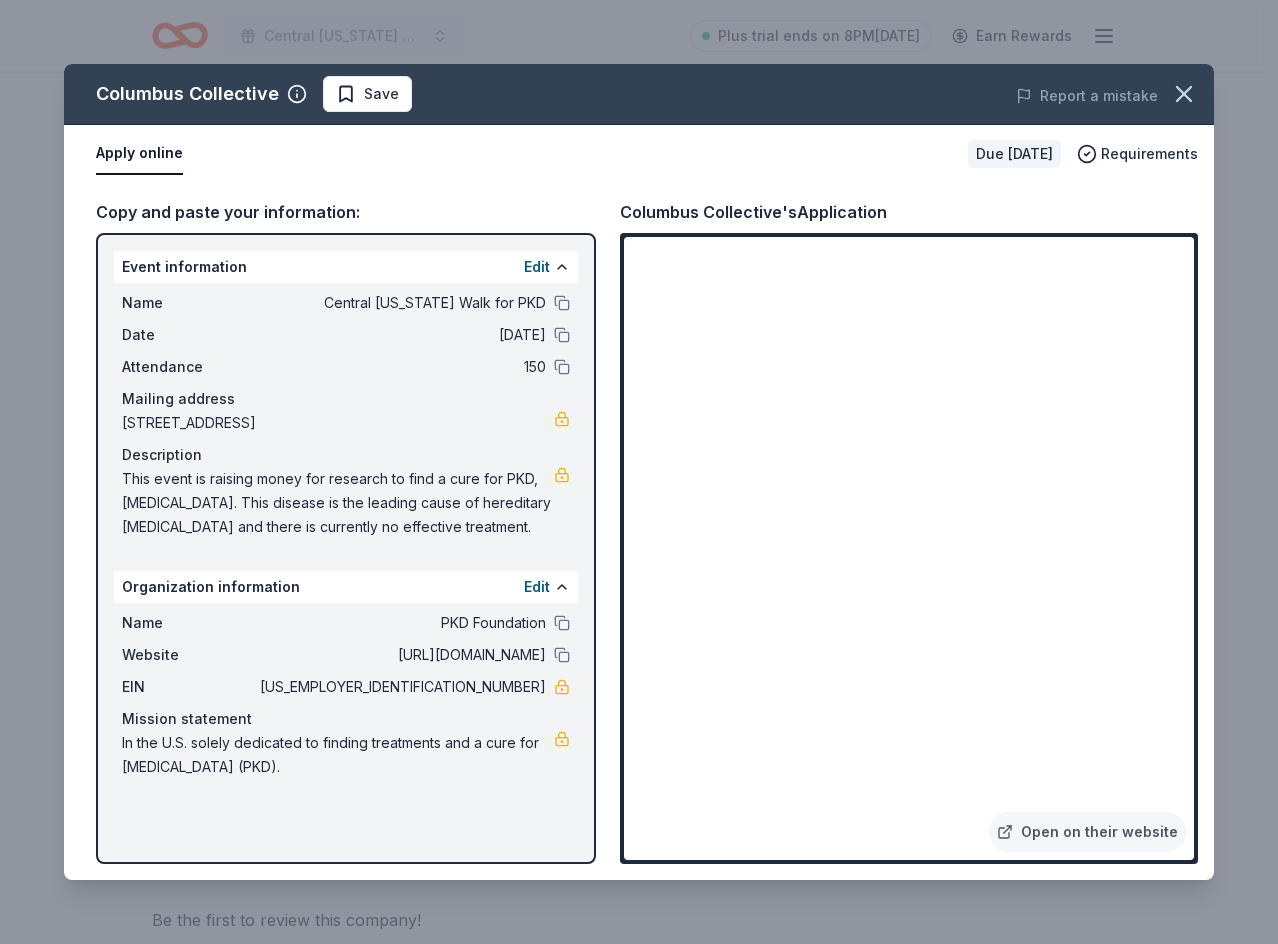 click on "This event is raising money for research to find a cure for PKD, [MEDICAL_DATA]. This disease is the leading cause of hereditary [MEDICAL_DATA] and there is currently no effective treatment." at bounding box center (338, 503) 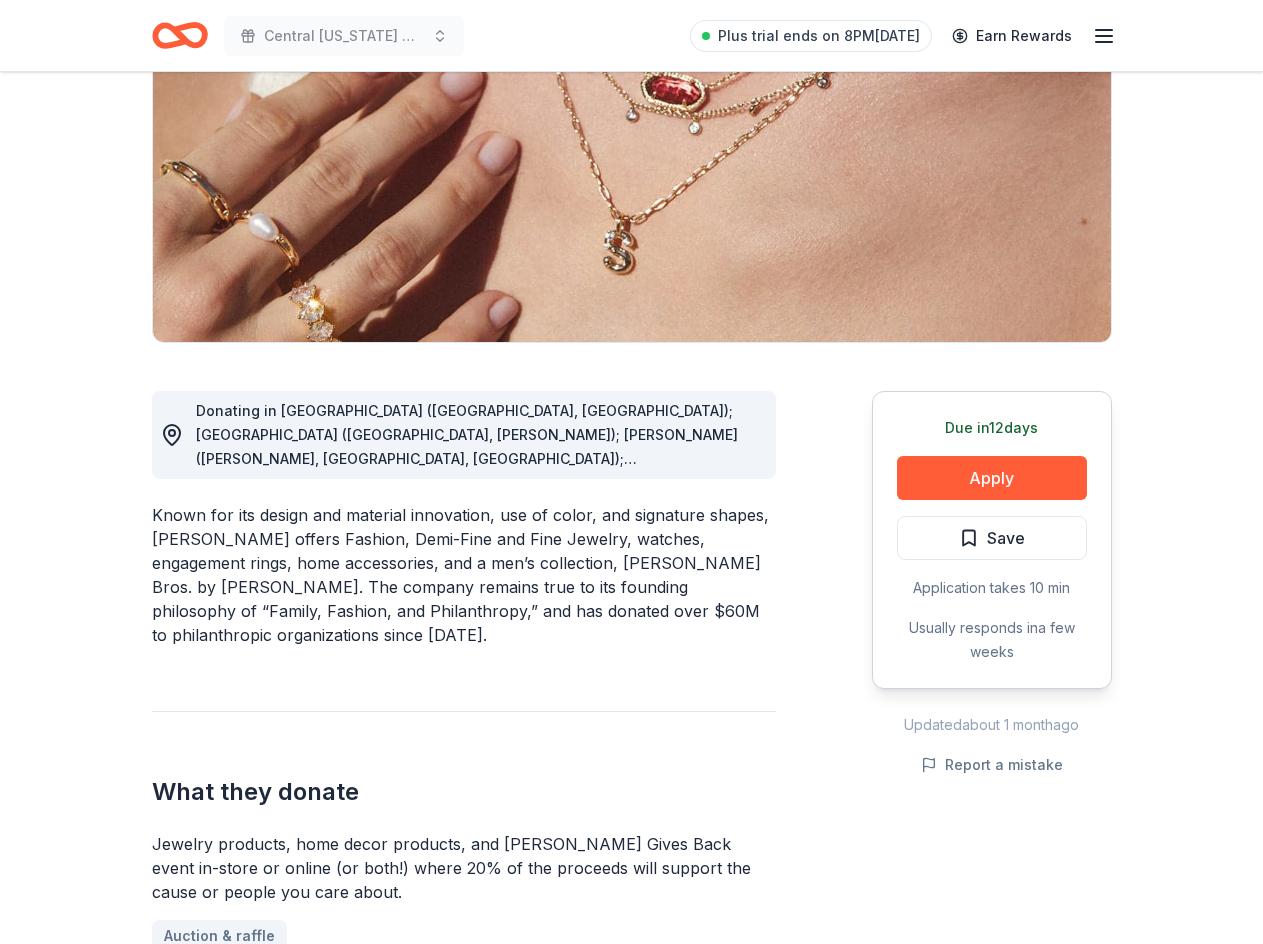 scroll, scrollTop: 300, scrollLeft: 0, axis: vertical 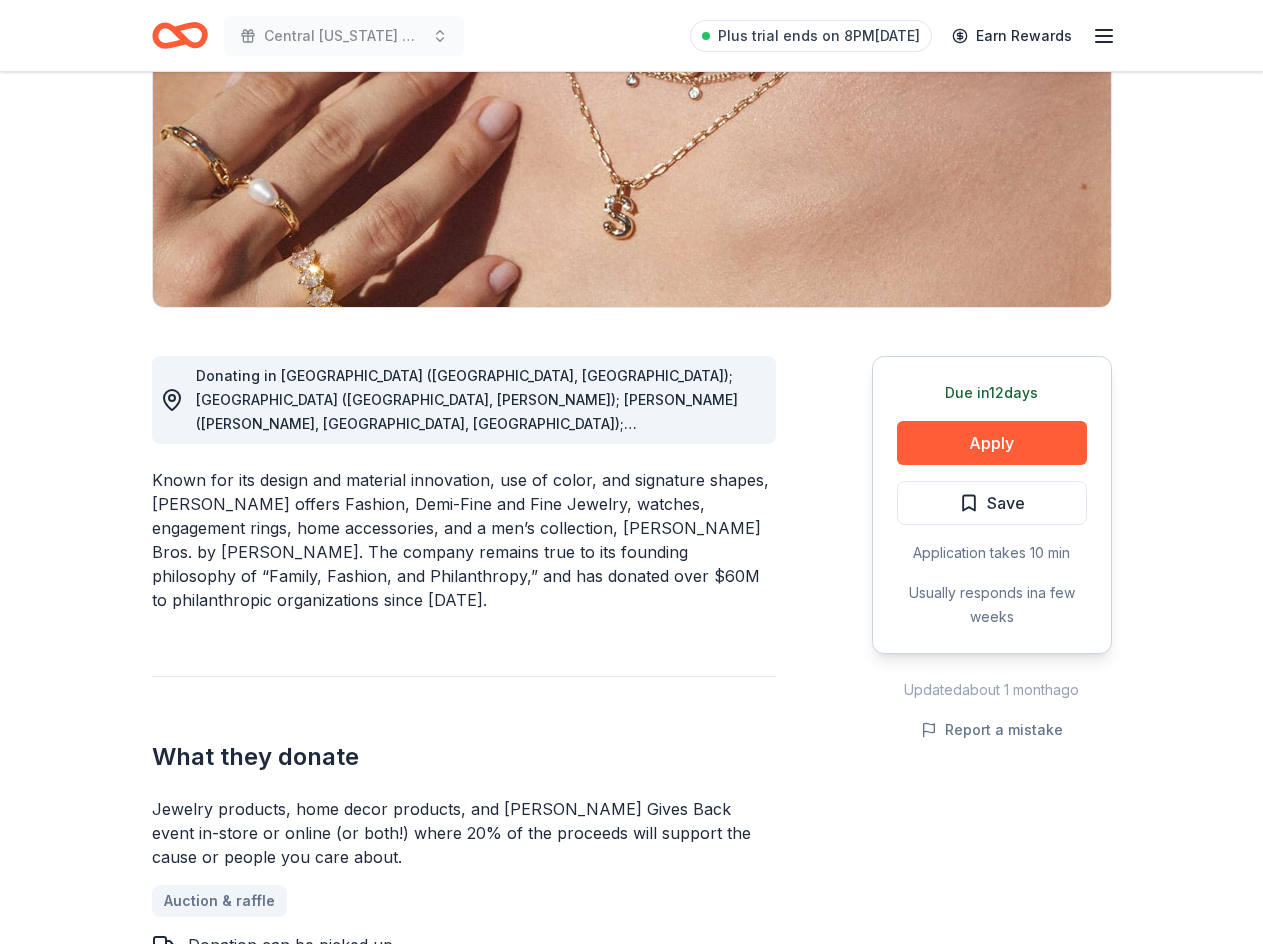 click on "Donating in [GEOGRAPHIC_DATA] ([GEOGRAPHIC_DATA], [GEOGRAPHIC_DATA]); [GEOGRAPHIC_DATA] ([GEOGRAPHIC_DATA], [PERSON_NAME]); [PERSON_NAME] ([PERSON_NAME], [GEOGRAPHIC_DATA], [GEOGRAPHIC_DATA]); [GEOGRAPHIC_DATA]; [GEOGRAPHIC_DATA] ([GEOGRAPHIC_DATA], [GEOGRAPHIC_DATA]); [GEOGRAPHIC_DATA]; [GEOGRAPHIC_DATA] ([GEOGRAPHIC_DATA]); [GEOGRAPHIC_DATA]; [GEOGRAPHIC_DATA]; [GEOGRAPHIC_DATA] ([GEOGRAPHIC_DATA], [GEOGRAPHIC_DATA]); [GEOGRAPHIC_DATA]; [GEOGRAPHIC_DATA] ([GEOGRAPHIC_DATA]); [GEOGRAPHIC_DATA] ([GEOGRAPHIC_DATA], [GEOGRAPHIC_DATA]); [GEOGRAPHIC_DATA] ([GEOGRAPHIC_DATA], [GEOGRAPHIC_DATA]); [GEOGRAPHIC_DATA]; [GEOGRAPHIC_DATA] ([GEOGRAPHIC_DATA], [GEOGRAPHIC_DATA], [GEOGRAPHIC_DATA]); [GEOGRAPHIC_DATA] ([GEOGRAPHIC_DATA]); [GEOGRAPHIC_DATA]; [GEOGRAPHIC_DATA] ([GEOGRAPHIC_DATA]); [GEOGRAPHIC_DATA]; [GEOGRAPHIC_DATA] ([PERSON_NAME]); [GEOGRAPHIC_DATA]; [GEOGRAPHIC_DATA] ([GEOGRAPHIC_DATA]); [GEOGRAPHIC_DATA] ([GEOGRAPHIC_DATA], [GEOGRAPHIC_DATA]); [GEOGRAPHIC_DATA] ([GEOGRAPHIC_DATA]); [GEOGRAPHIC_DATA] ([GEOGRAPHIC_DATA]); [GEOGRAPHIC_DATA]; [GEOGRAPHIC_DATA]; [GEOGRAPHIC_DATA]; [GEOGRAPHIC_DATA]; [GEOGRAPHIC_DATA]; [GEOGRAPHIC_DATA]; [GEOGRAPHIC_DATA]; [GEOGRAPHIC_DATA]; [GEOGRAPHIC_DATA] ([GEOGRAPHIC_DATA], [GEOGRAPHIC_DATA])" at bounding box center (467, 627) 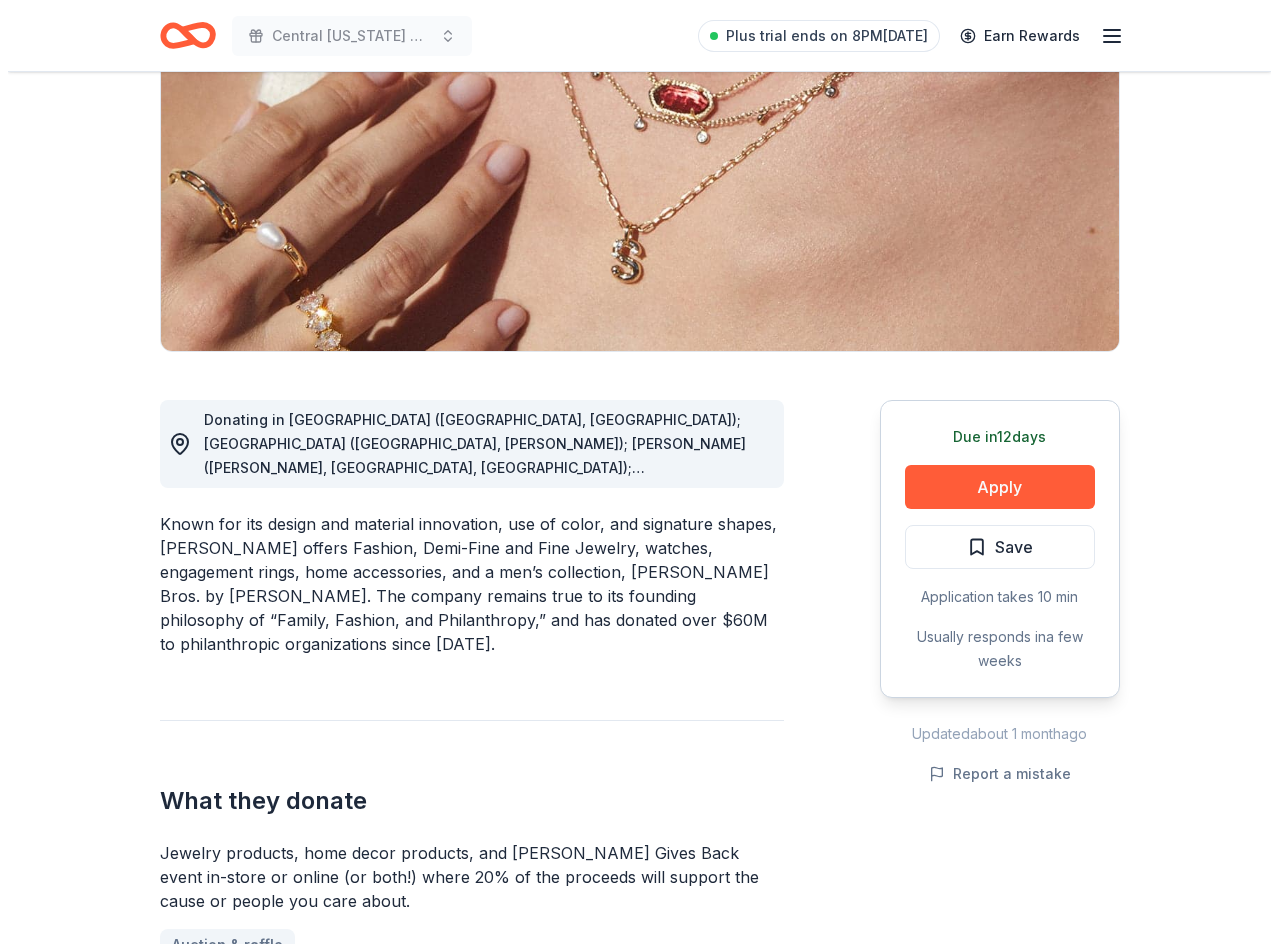 scroll, scrollTop: 200, scrollLeft: 0, axis: vertical 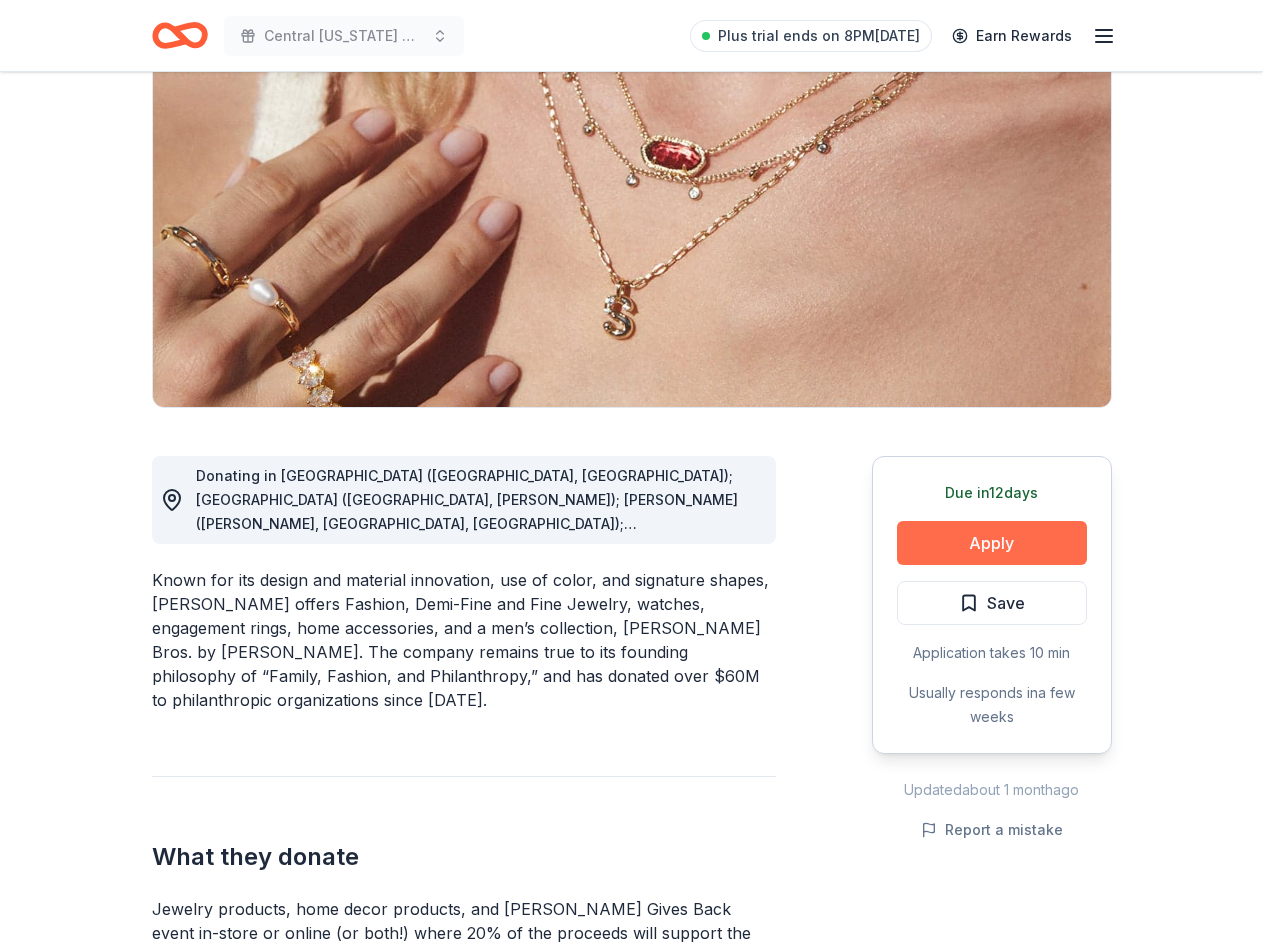 click on "Apply" at bounding box center [992, 543] 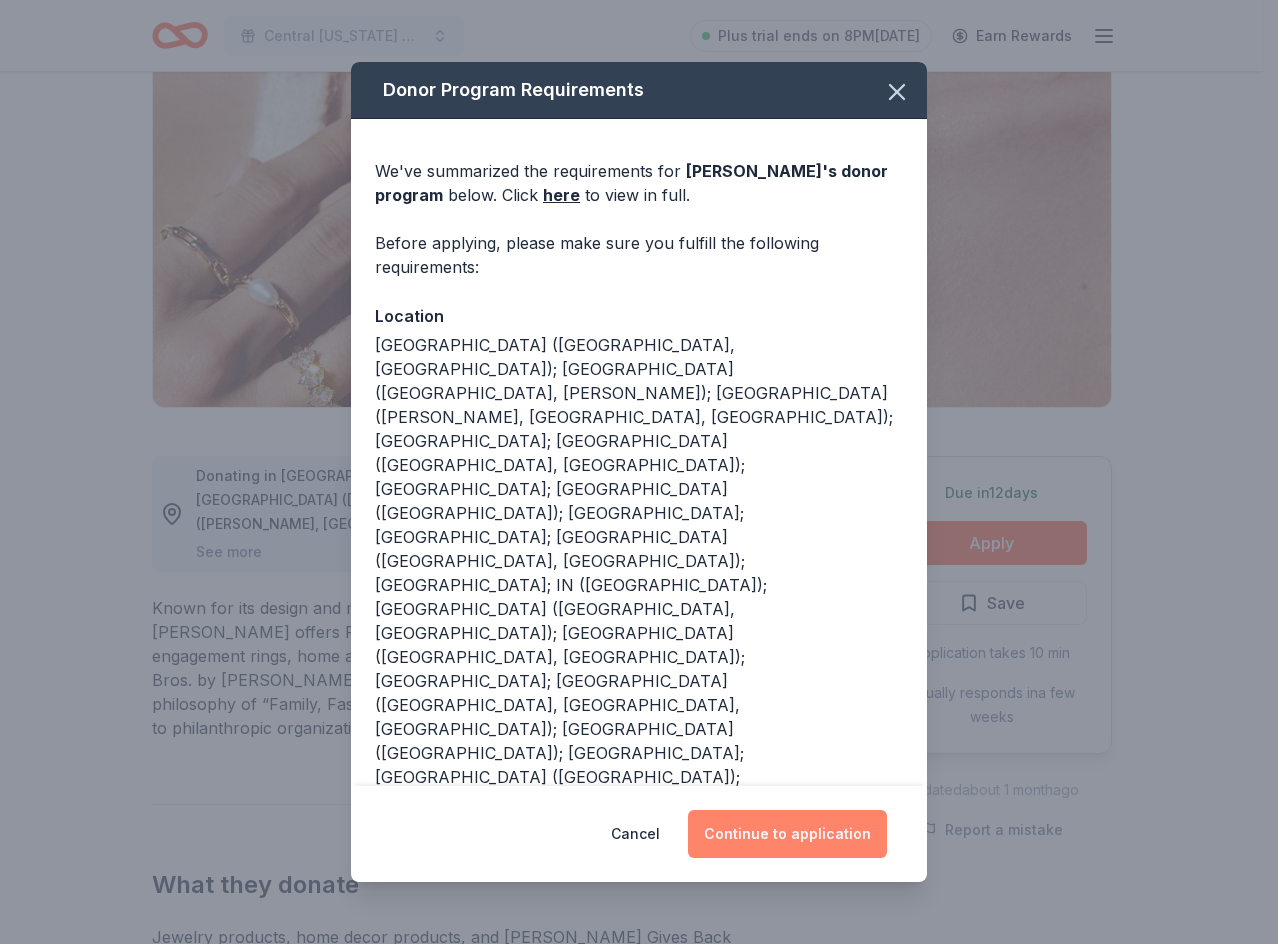 click on "Continue to application" at bounding box center (787, 834) 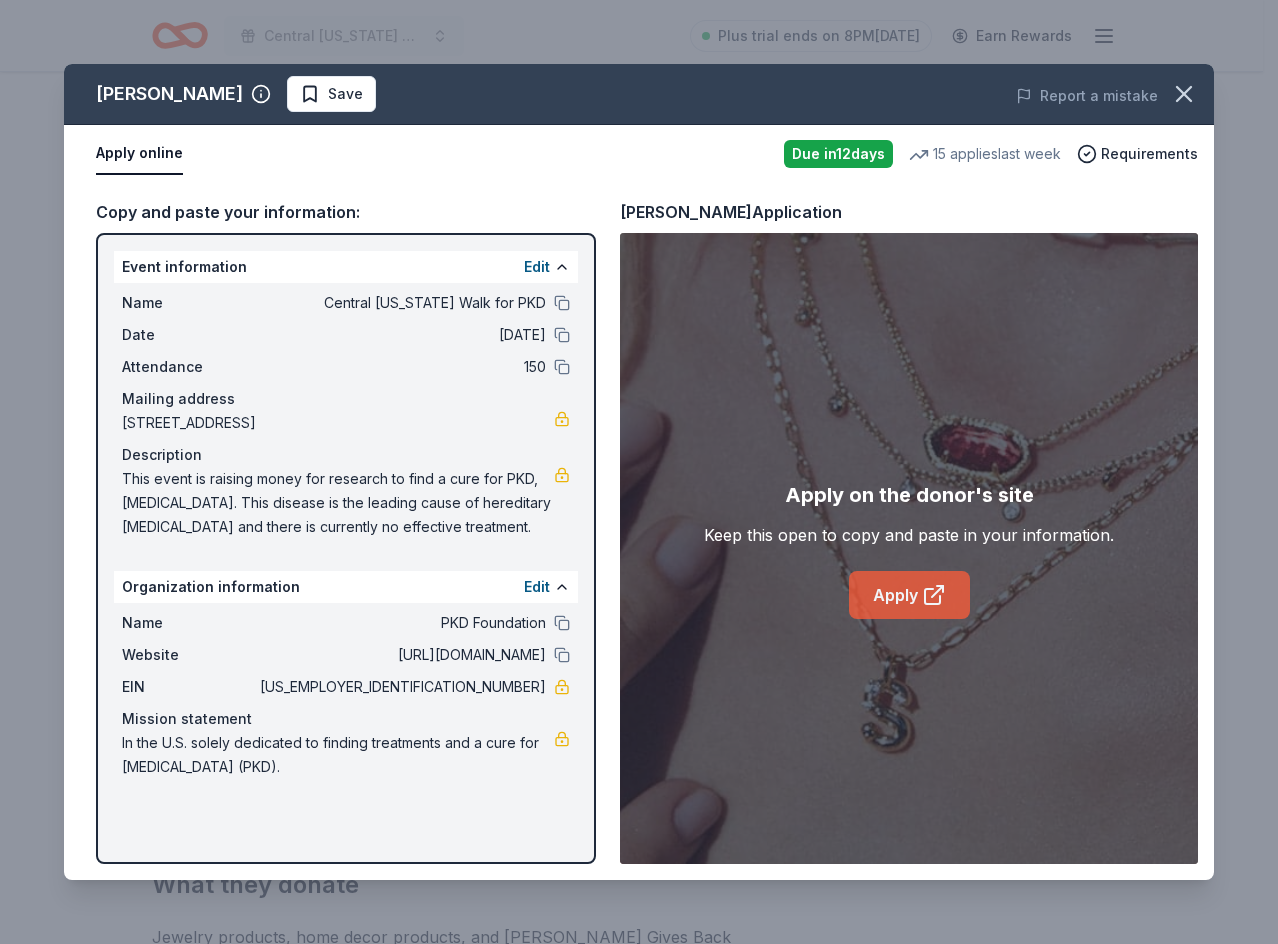 click on "Apply" at bounding box center [909, 595] 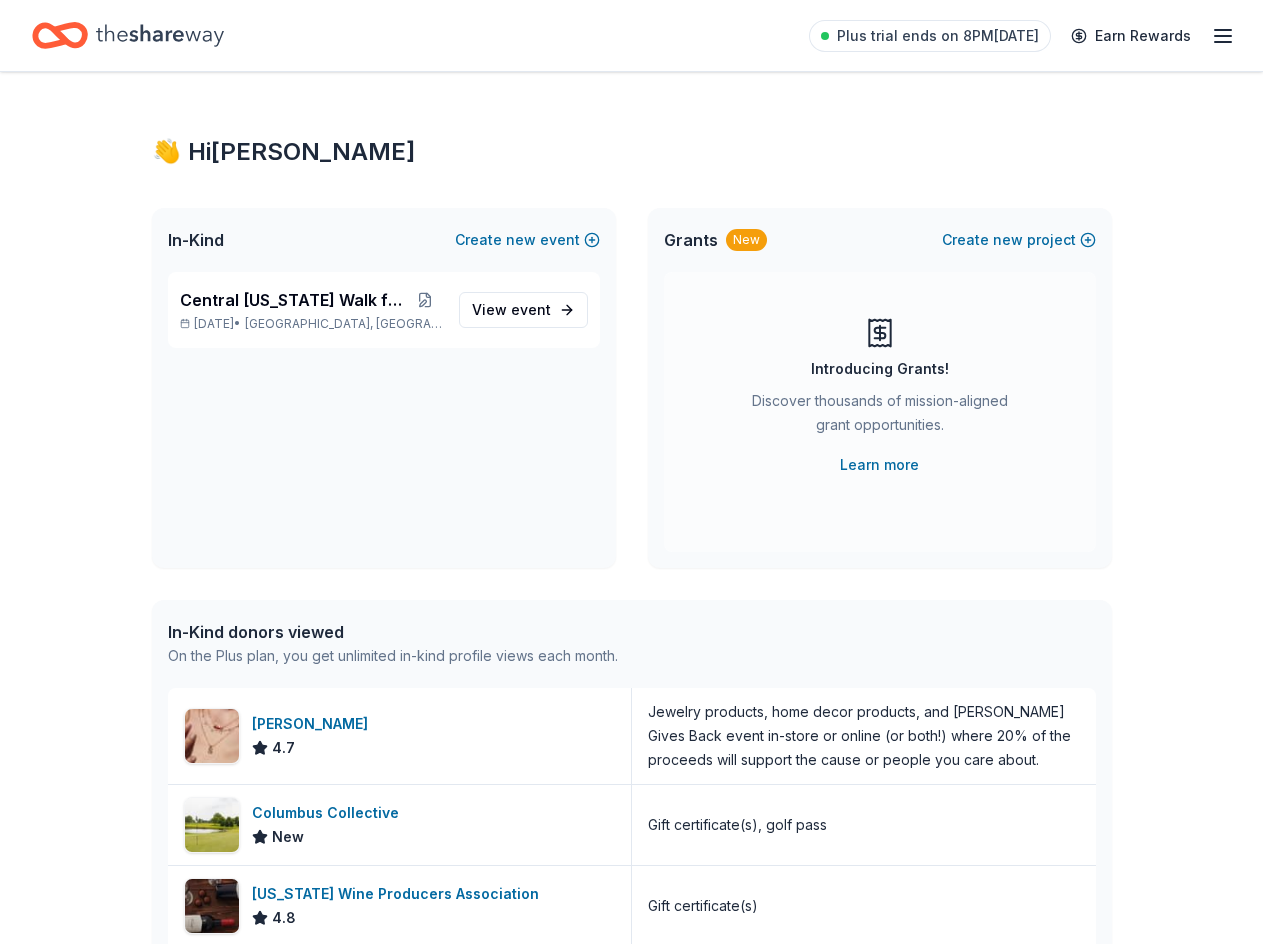 scroll, scrollTop: 0, scrollLeft: 0, axis: both 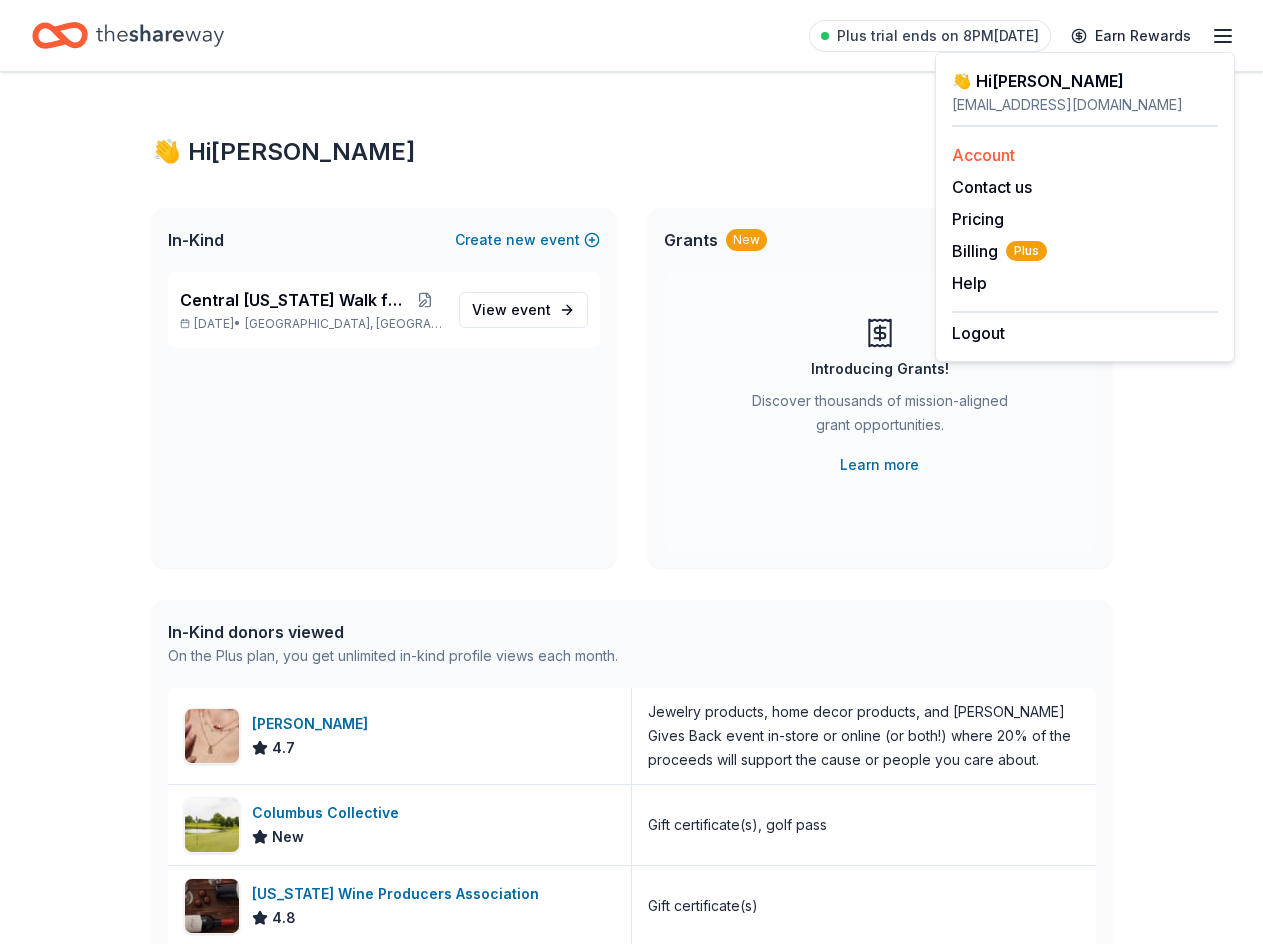 click on "Account" at bounding box center (983, 155) 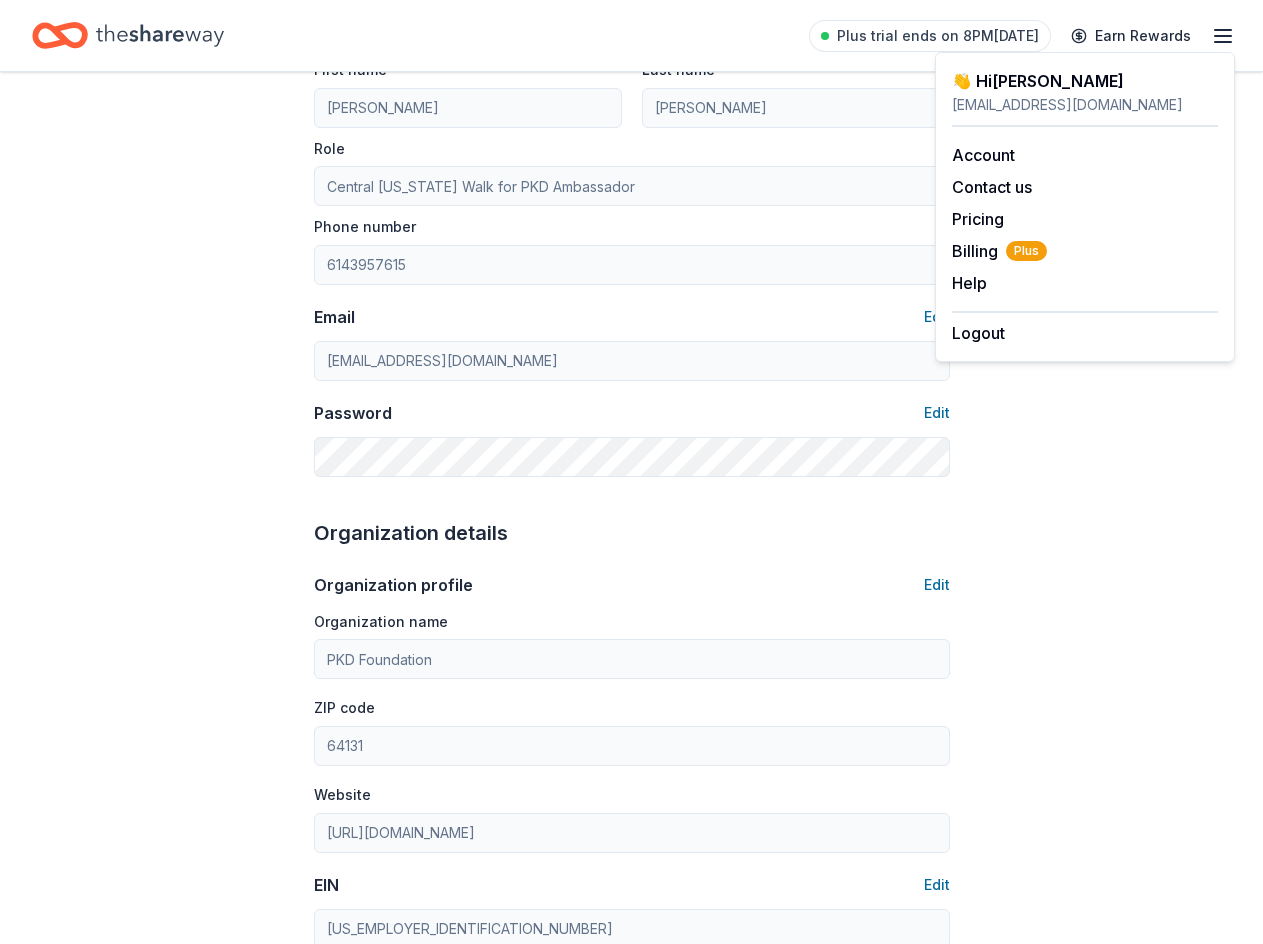 scroll, scrollTop: 200, scrollLeft: 0, axis: vertical 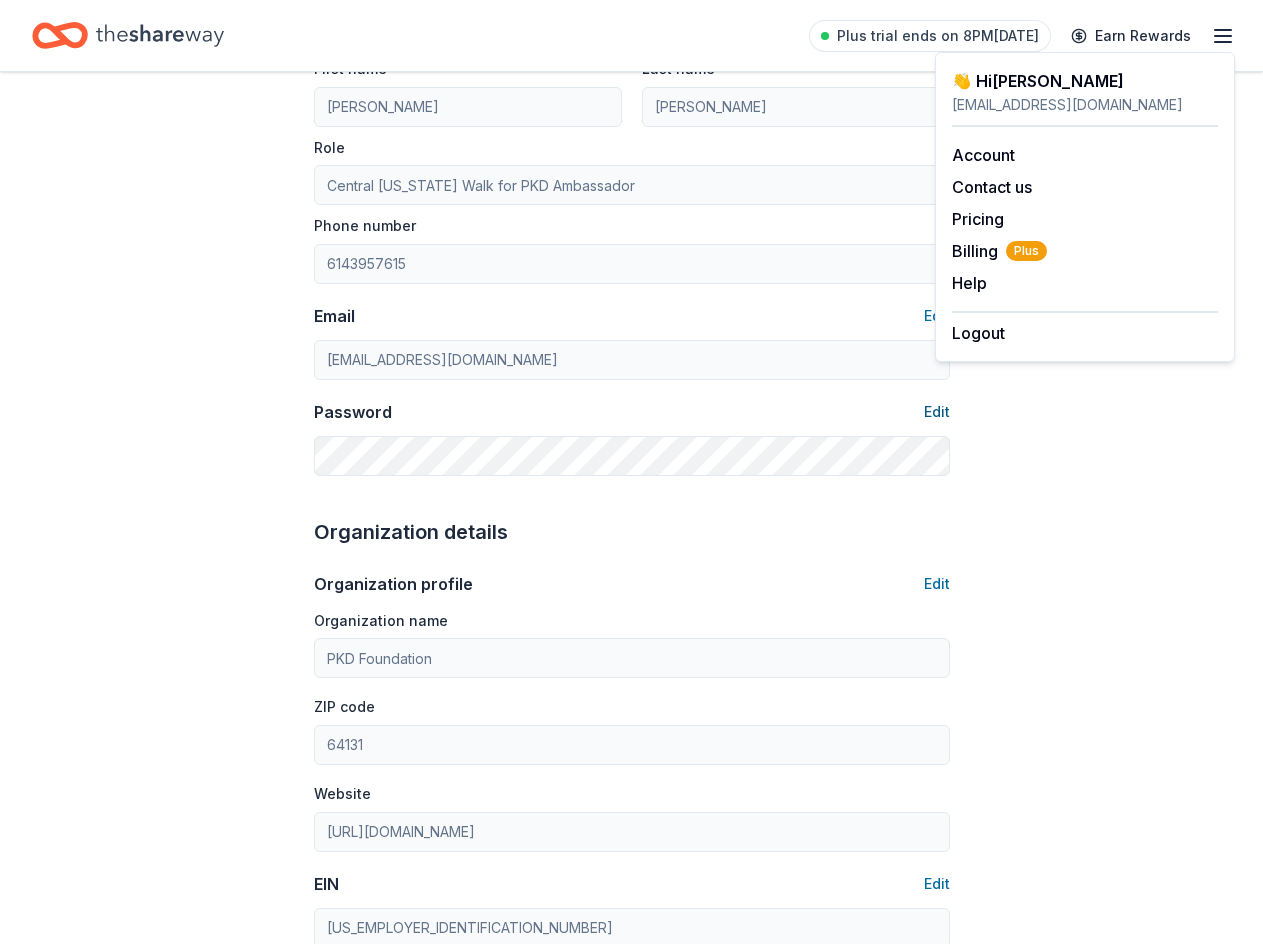click on "Edit" at bounding box center [937, 412] 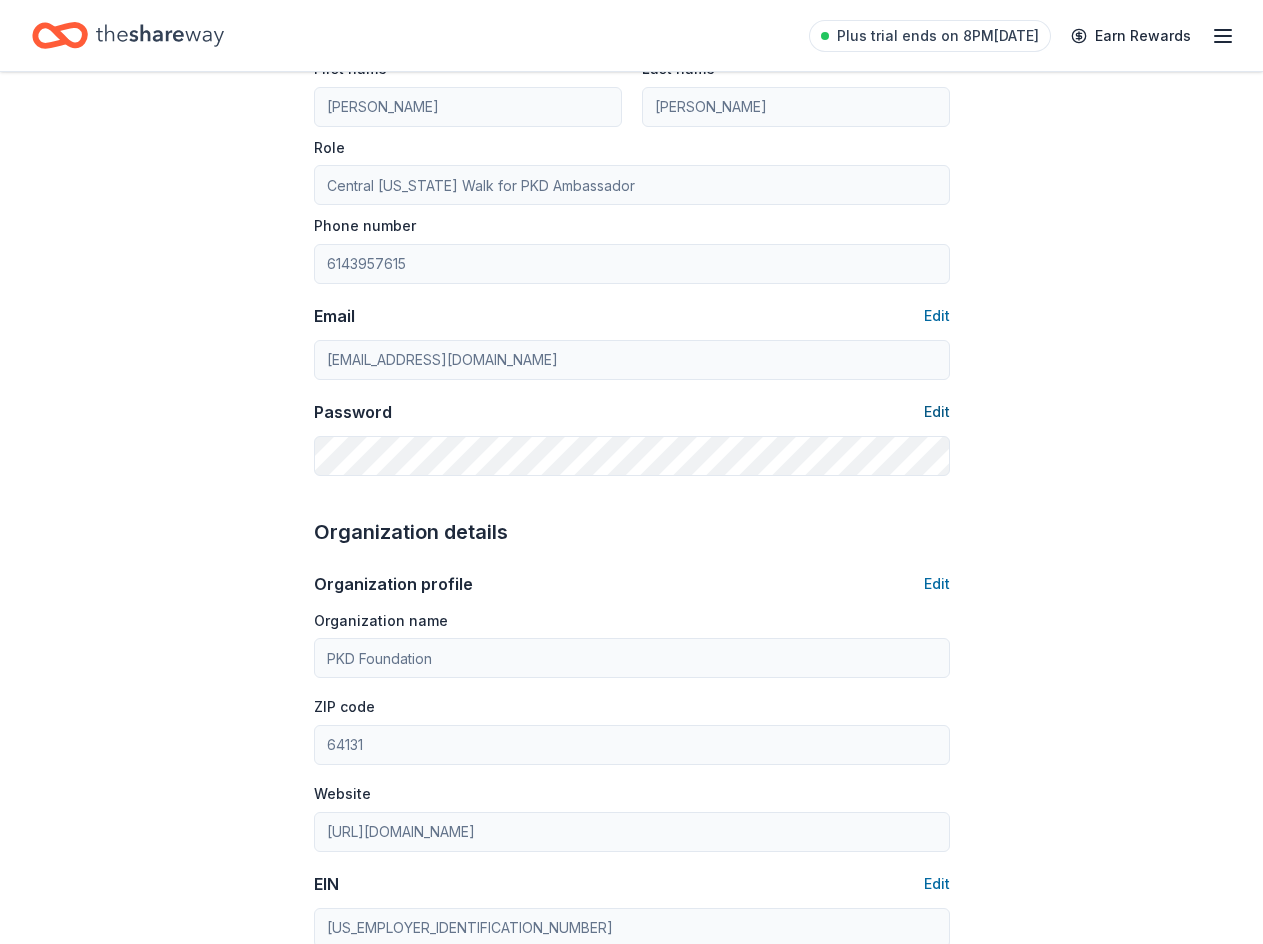 scroll, scrollTop: 0, scrollLeft: 0, axis: both 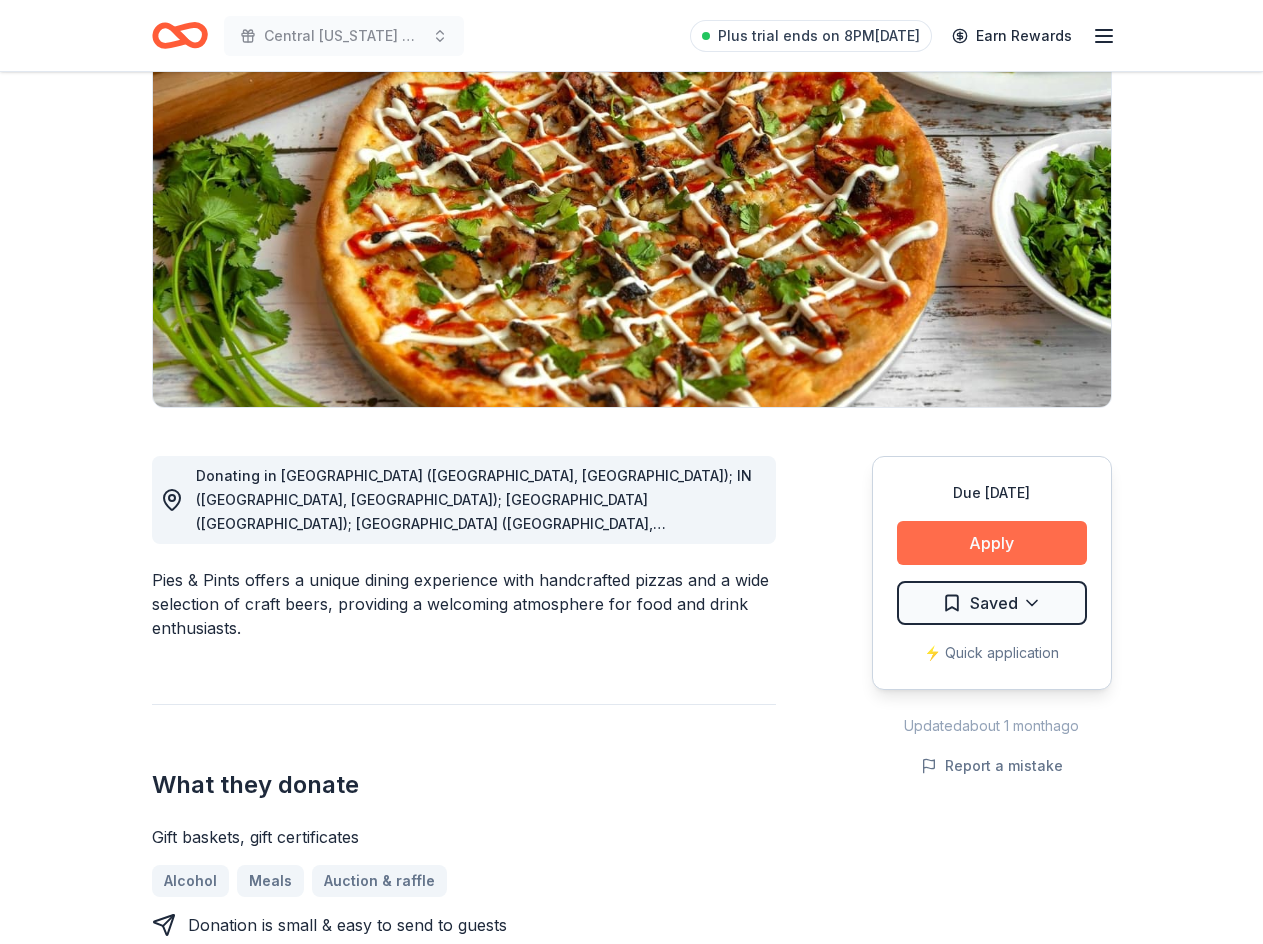 click on "Apply" at bounding box center (992, 543) 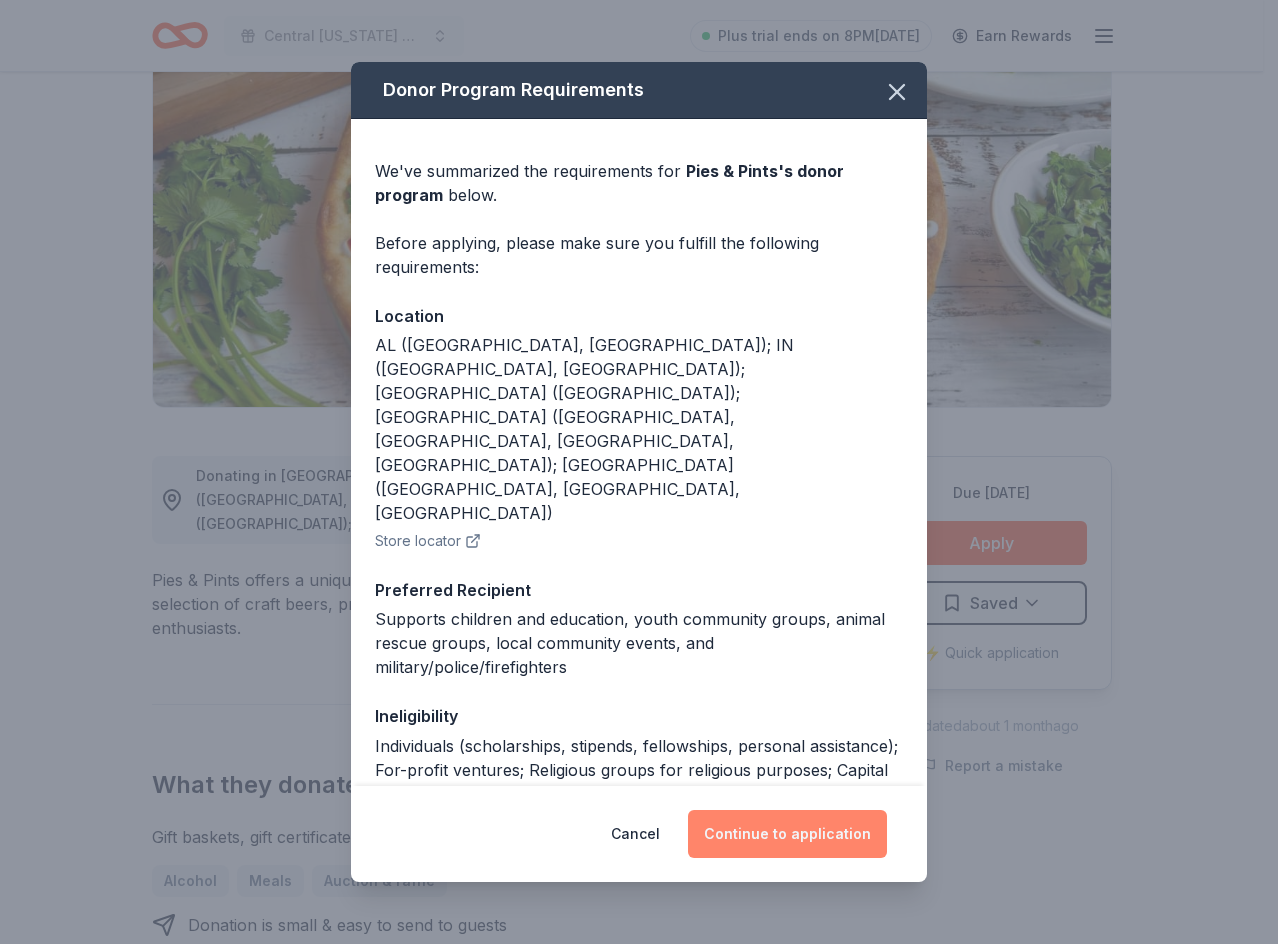 click on "Continue to application" at bounding box center [787, 834] 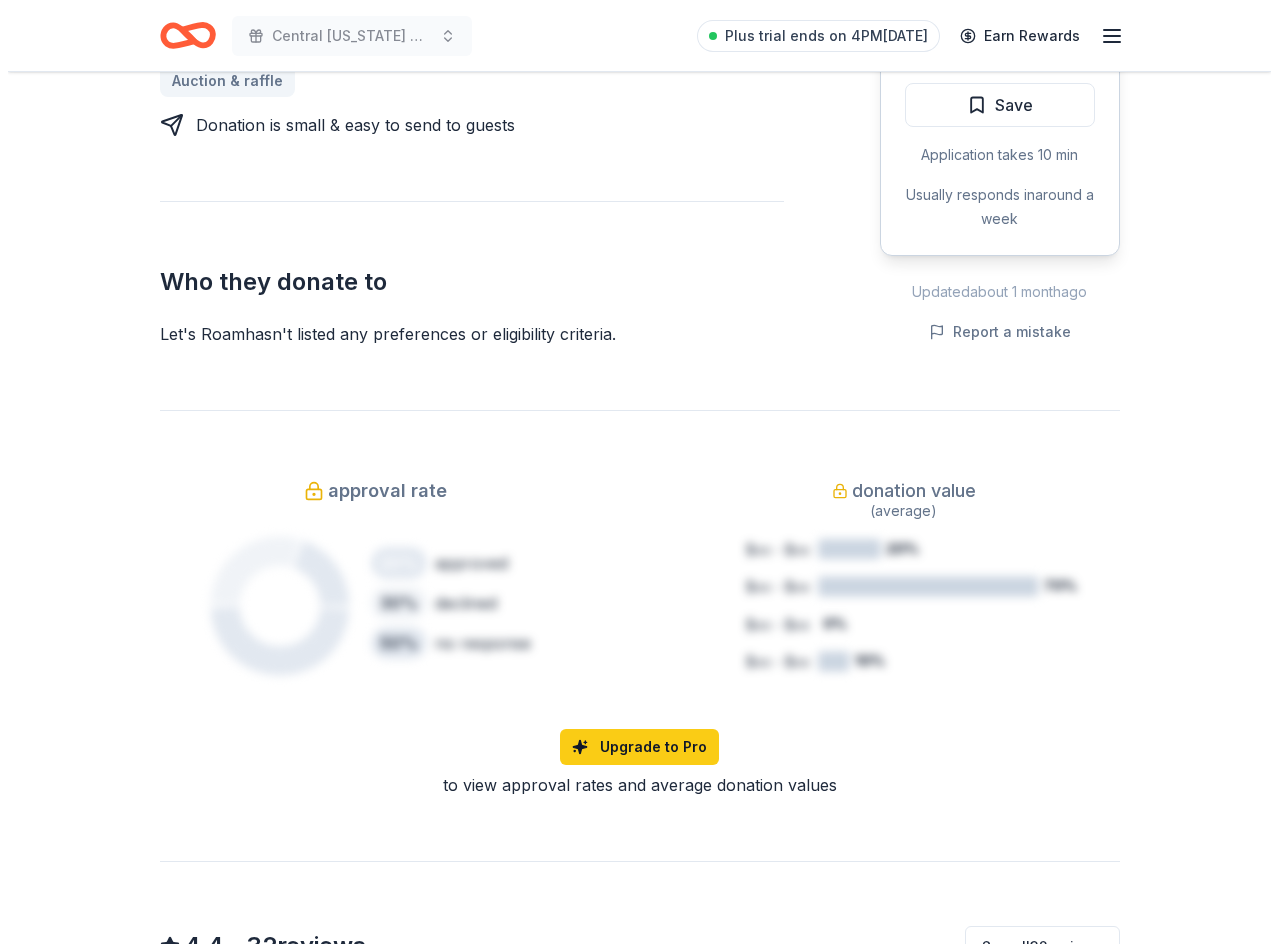 scroll, scrollTop: 400, scrollLeft: 0, axis: vertical 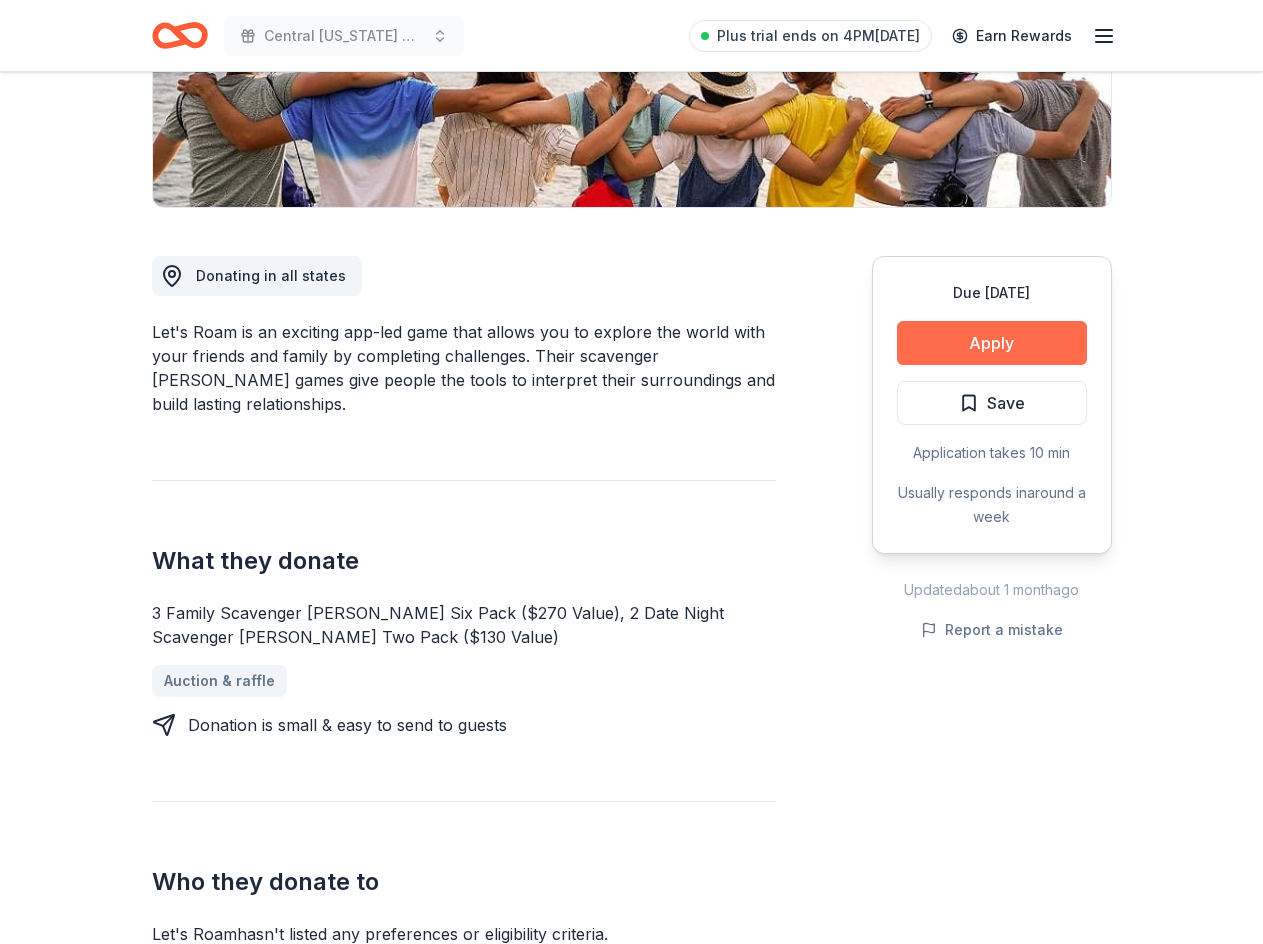 click on "Apply" at bounding box center [992, 343] 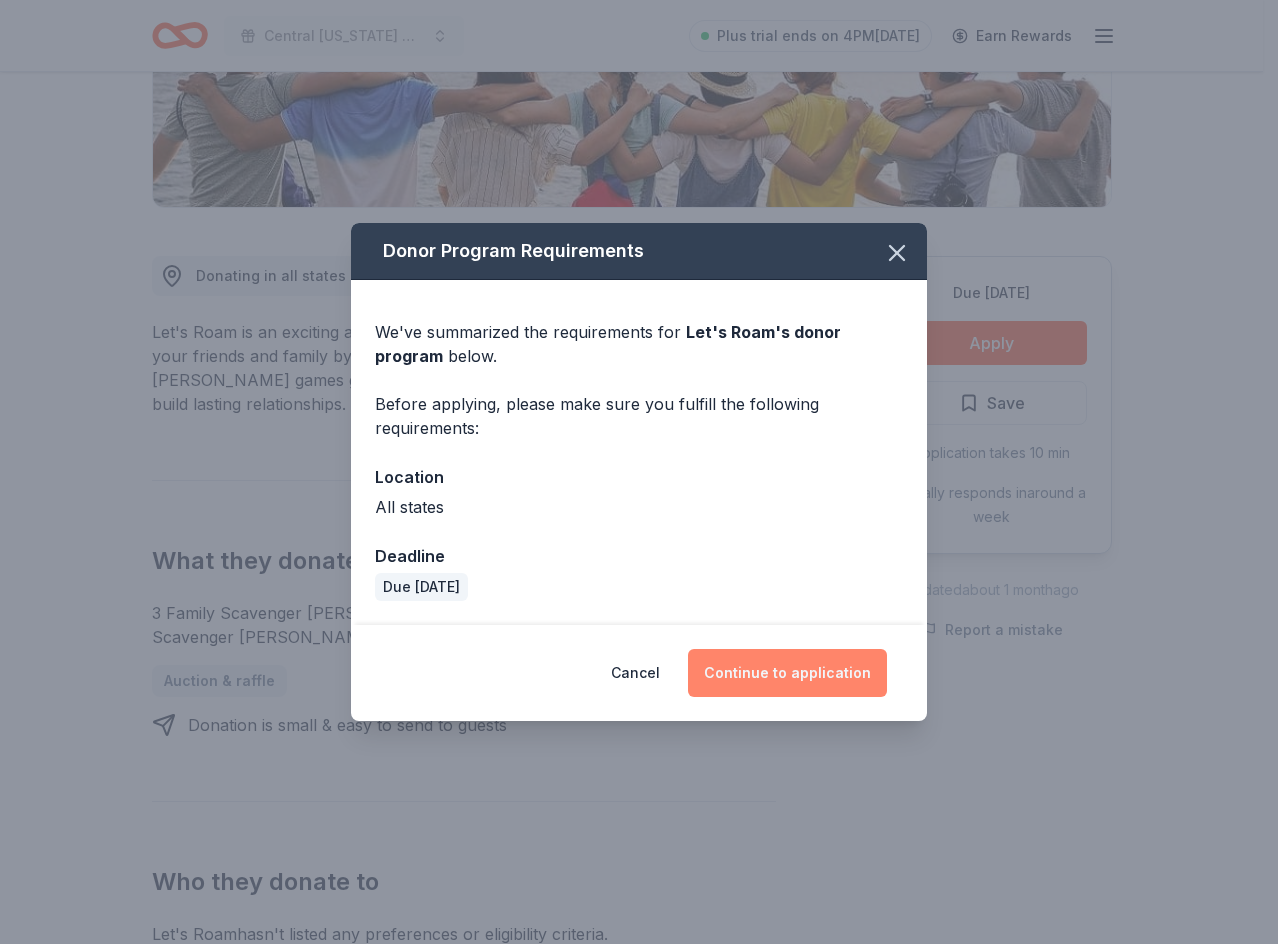 click on "Continue to application" at bounding box center (787, 673) 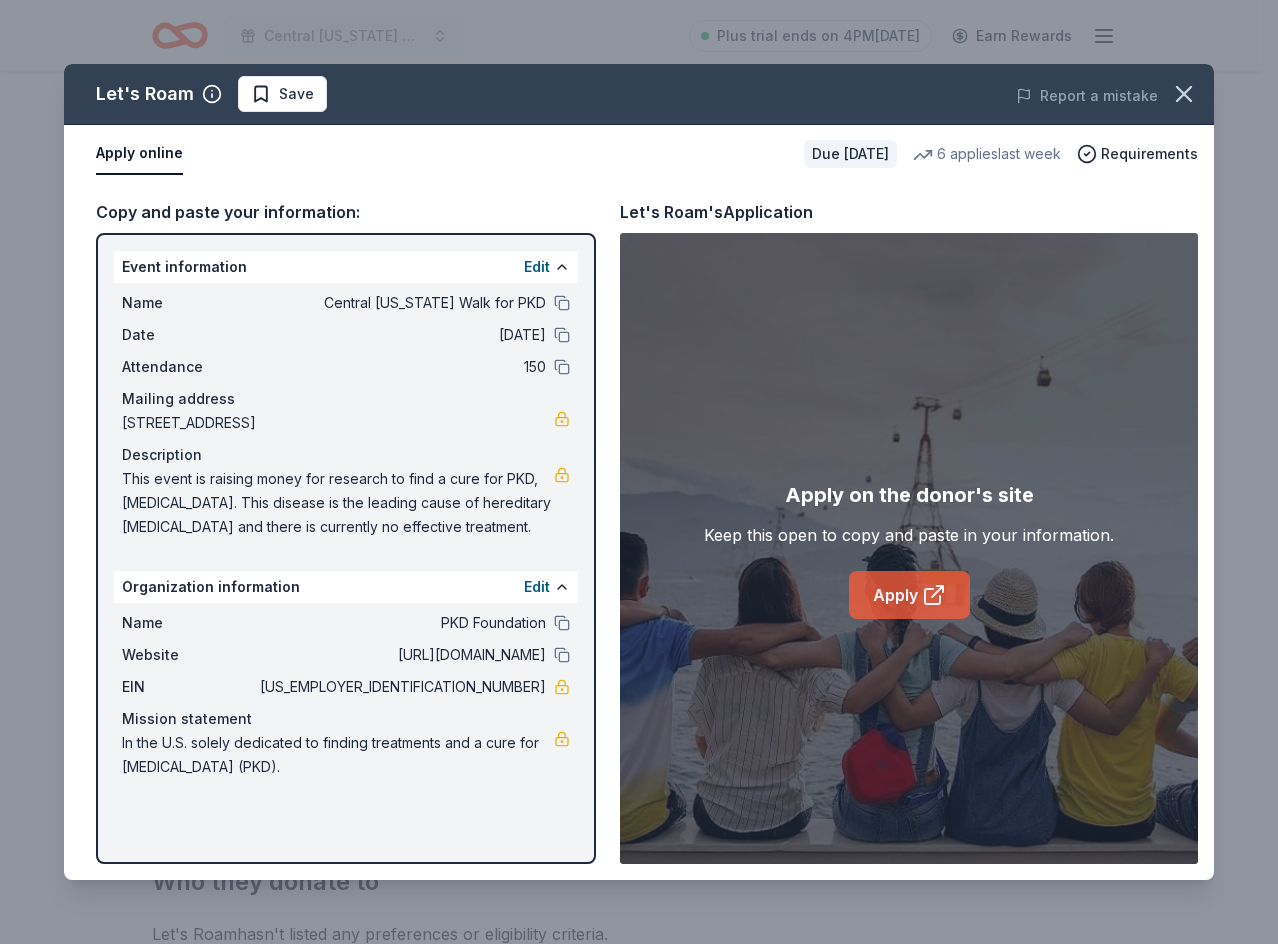 click 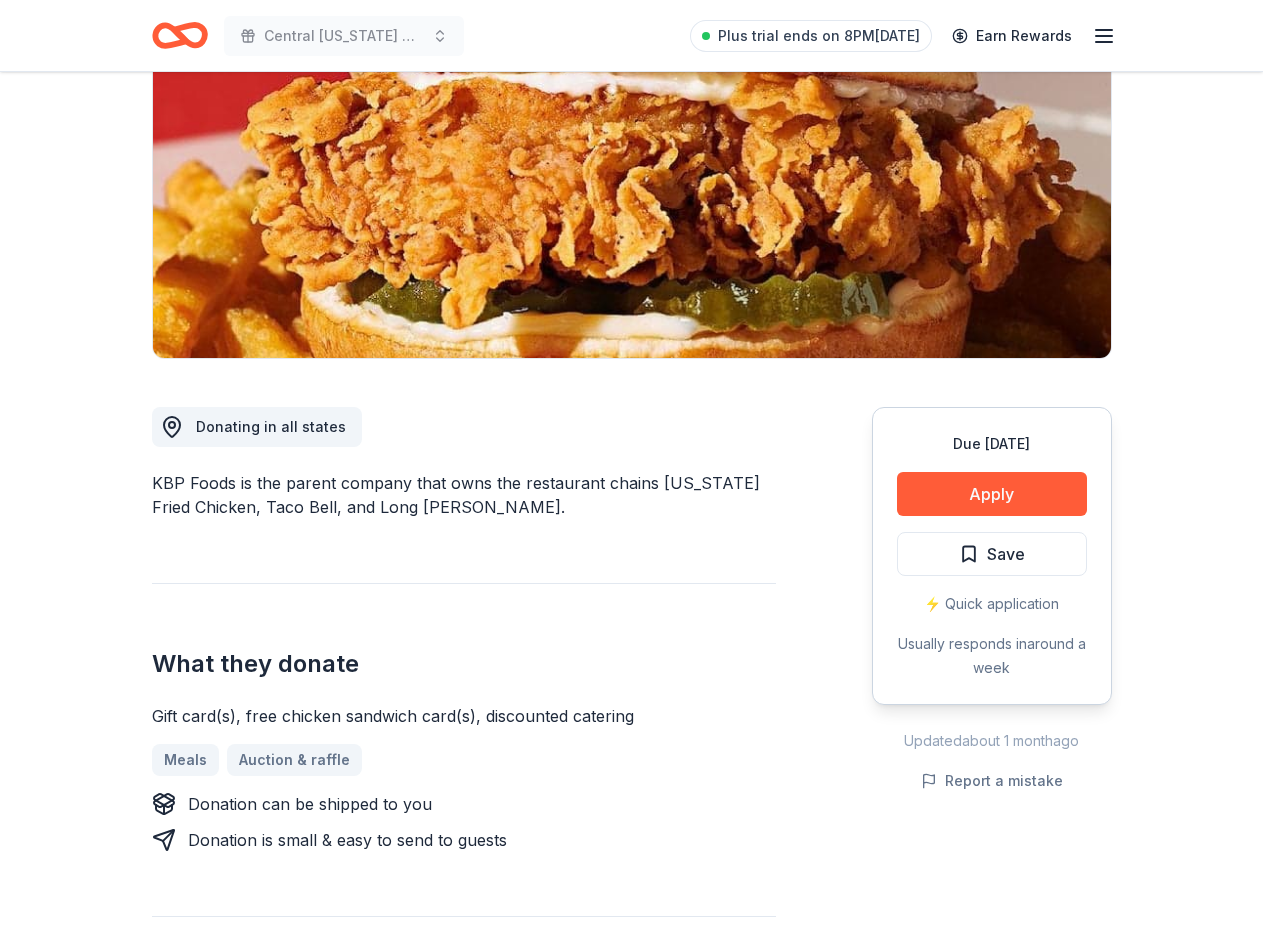 scroll, scrollTop: 300, scrollLeft: 0, axis: vertical 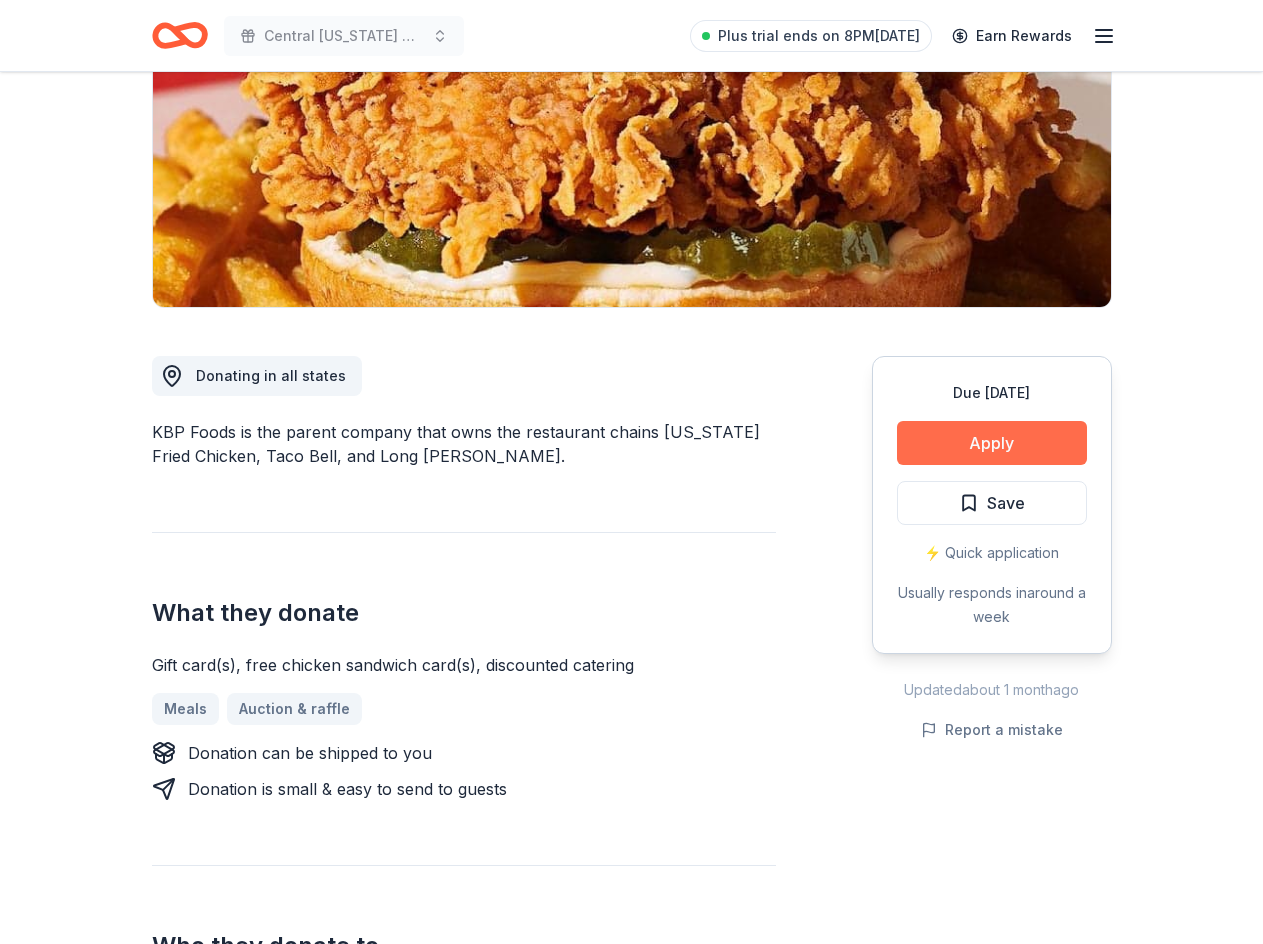 click on "Apply" at bounding box center [992, 443] 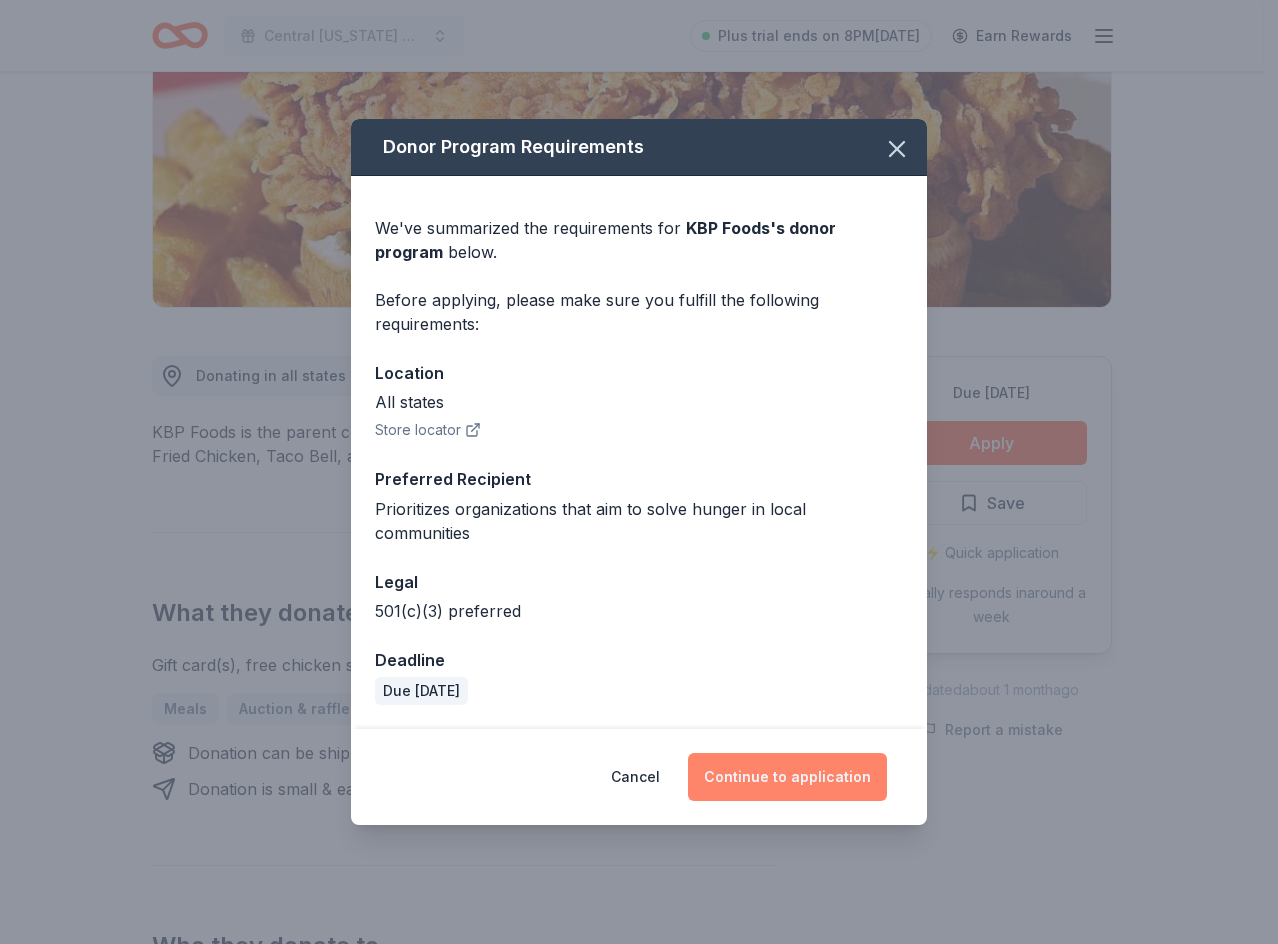 click on "Continue to application" at bounding box center [787, 777] 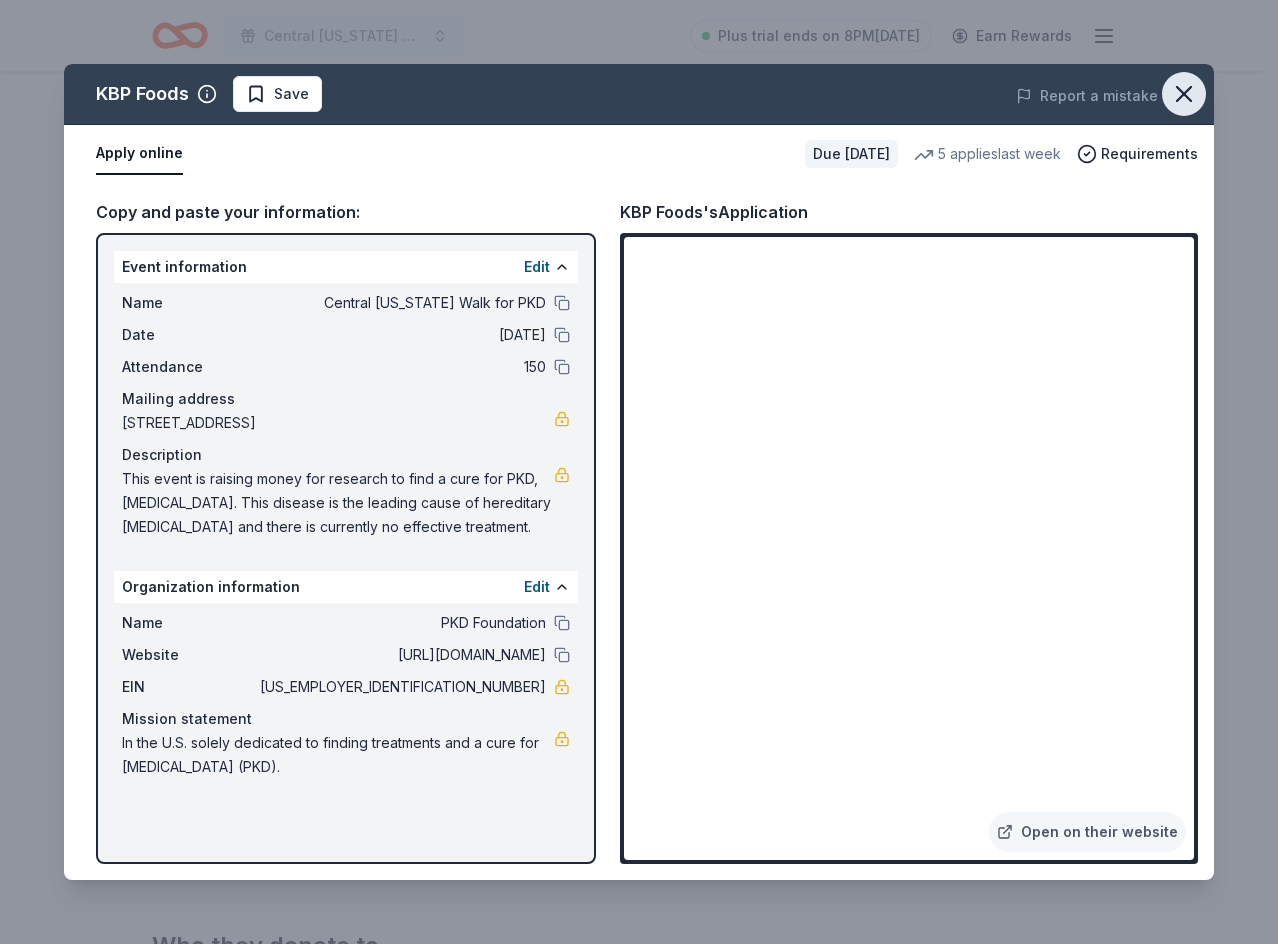 click 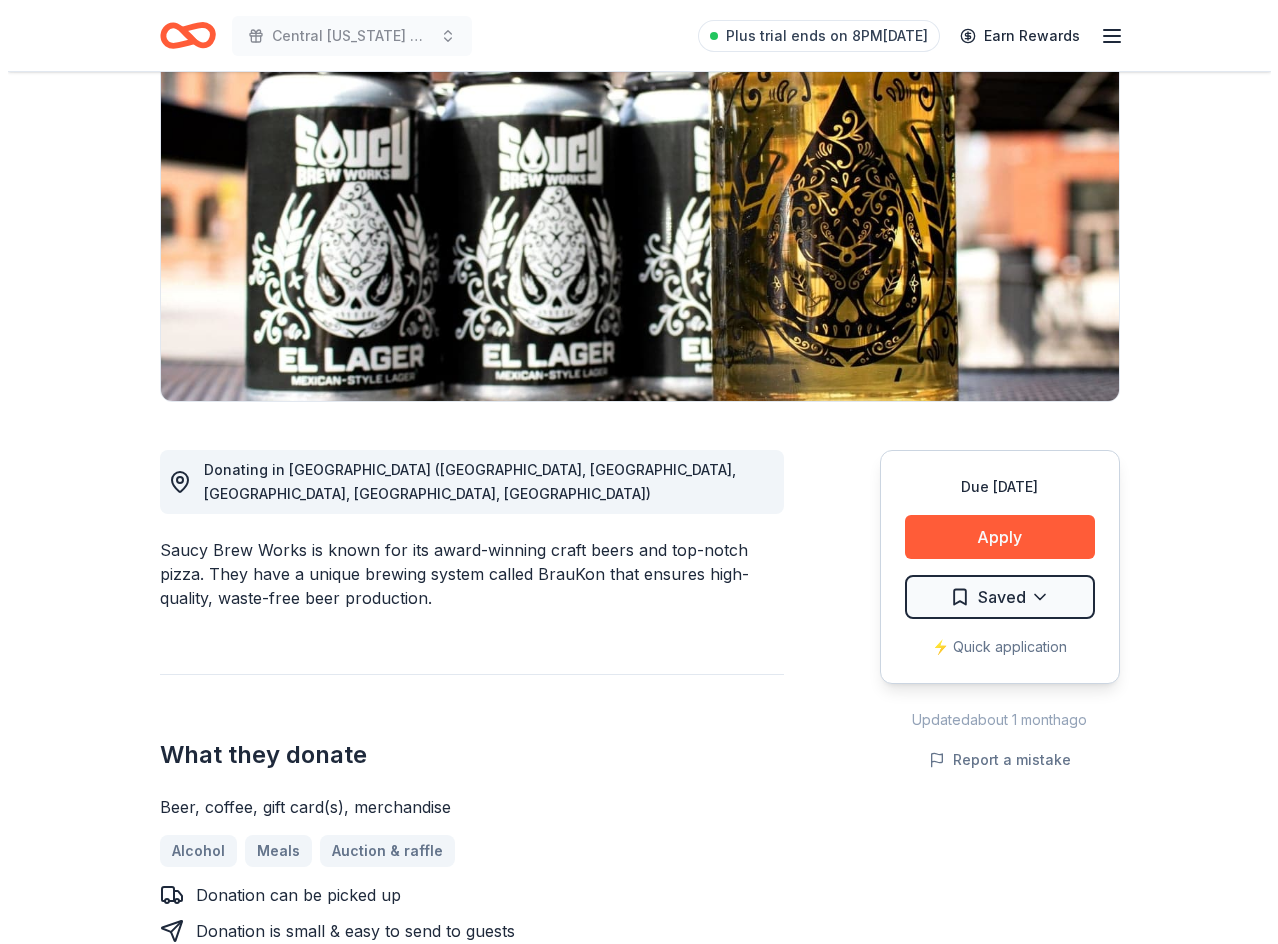 scroll, scrollTop: 300, scrollLeft: 0, axis: vertical 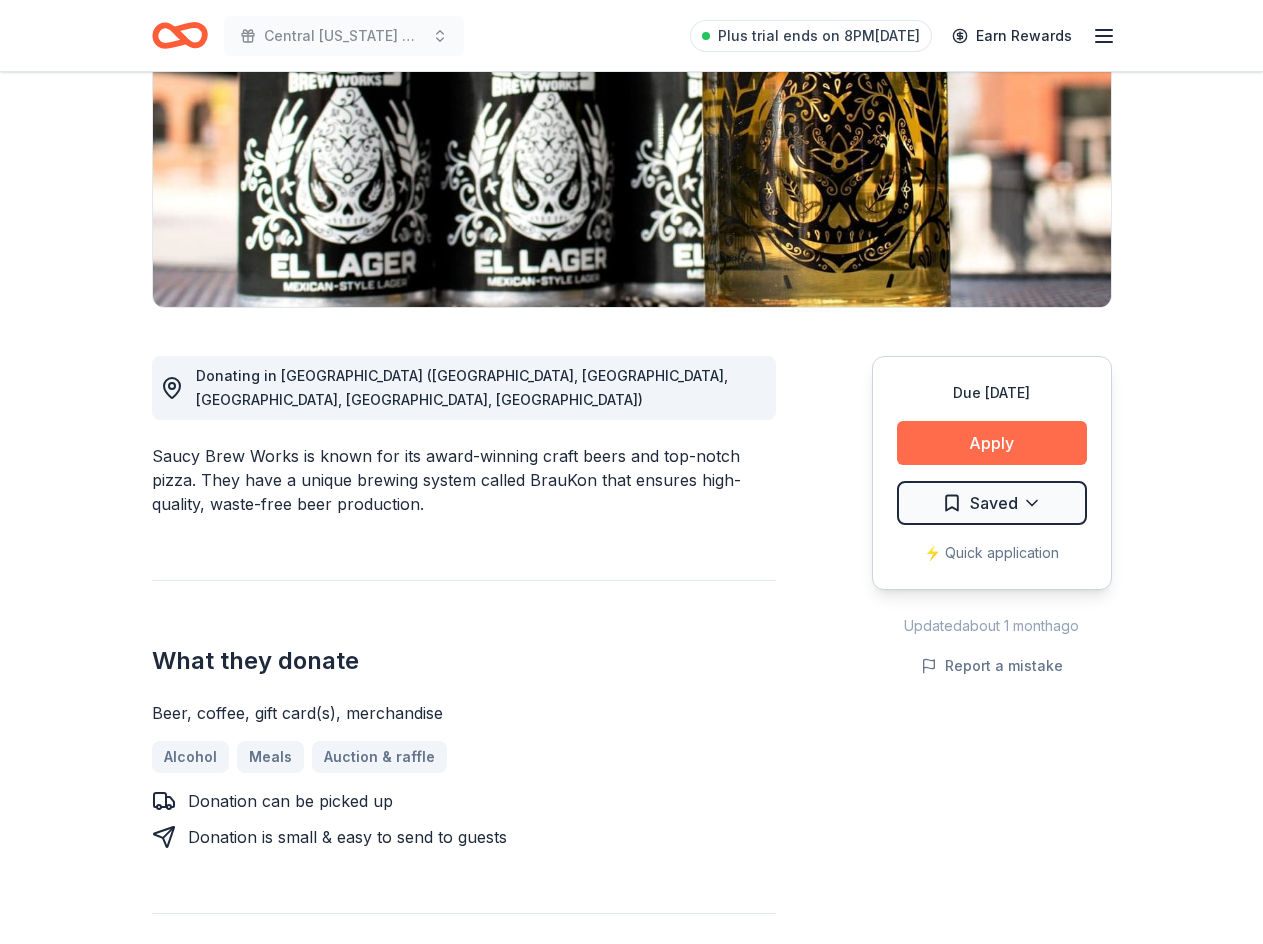 click on "Apply" at bounding box center [992, 443] 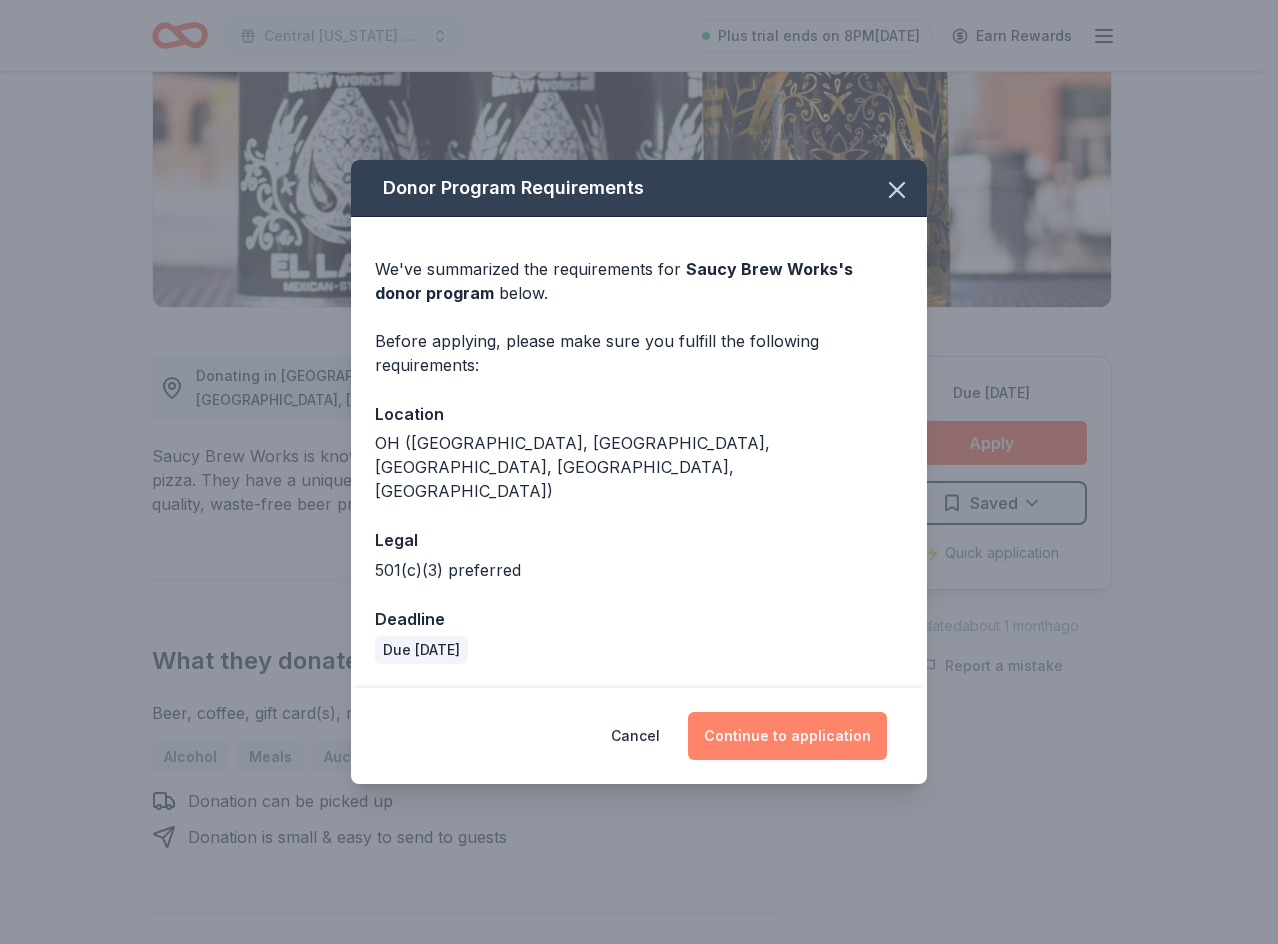 click on "Continue to application" at bounding box center [787, 736] 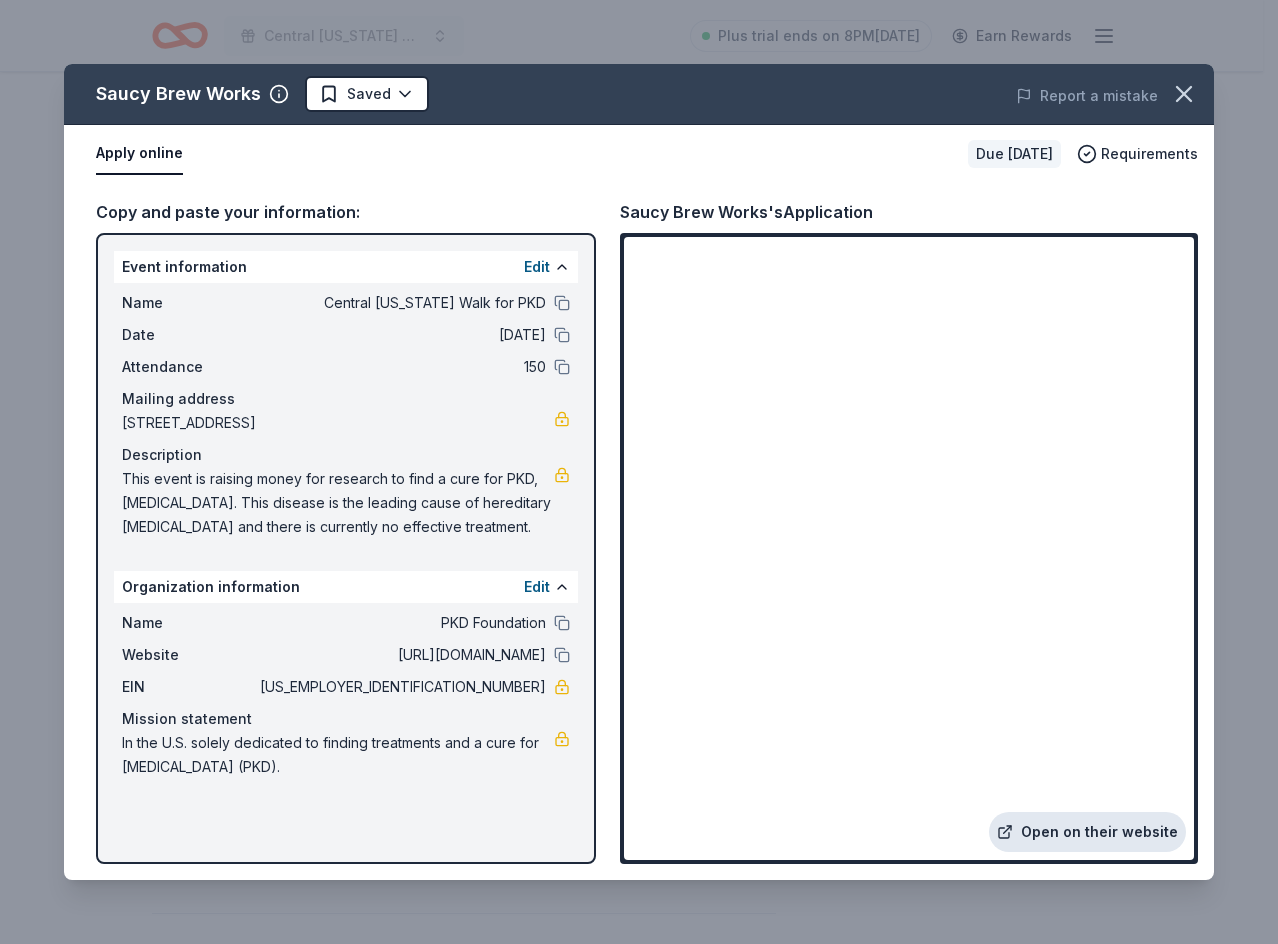 click on "Open on their website" at bounding box center (1087, 832) 